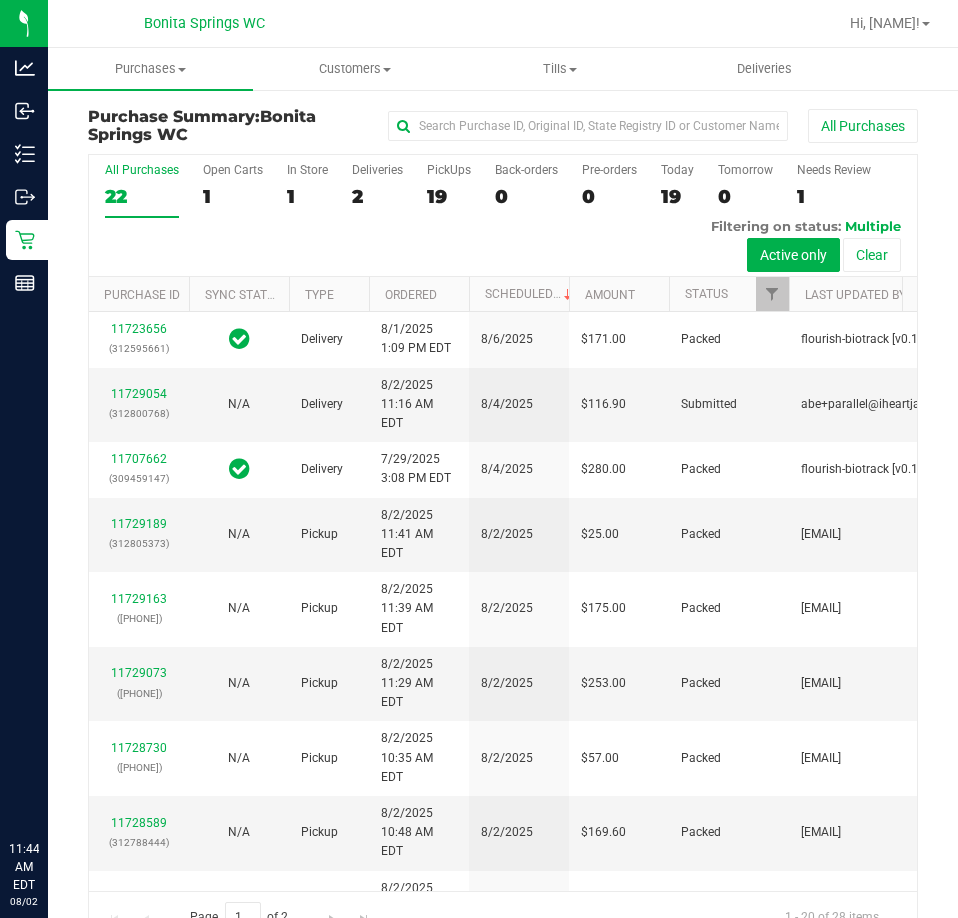 scroll, scrollTop: 0, scrollLeft: 0, axis: both 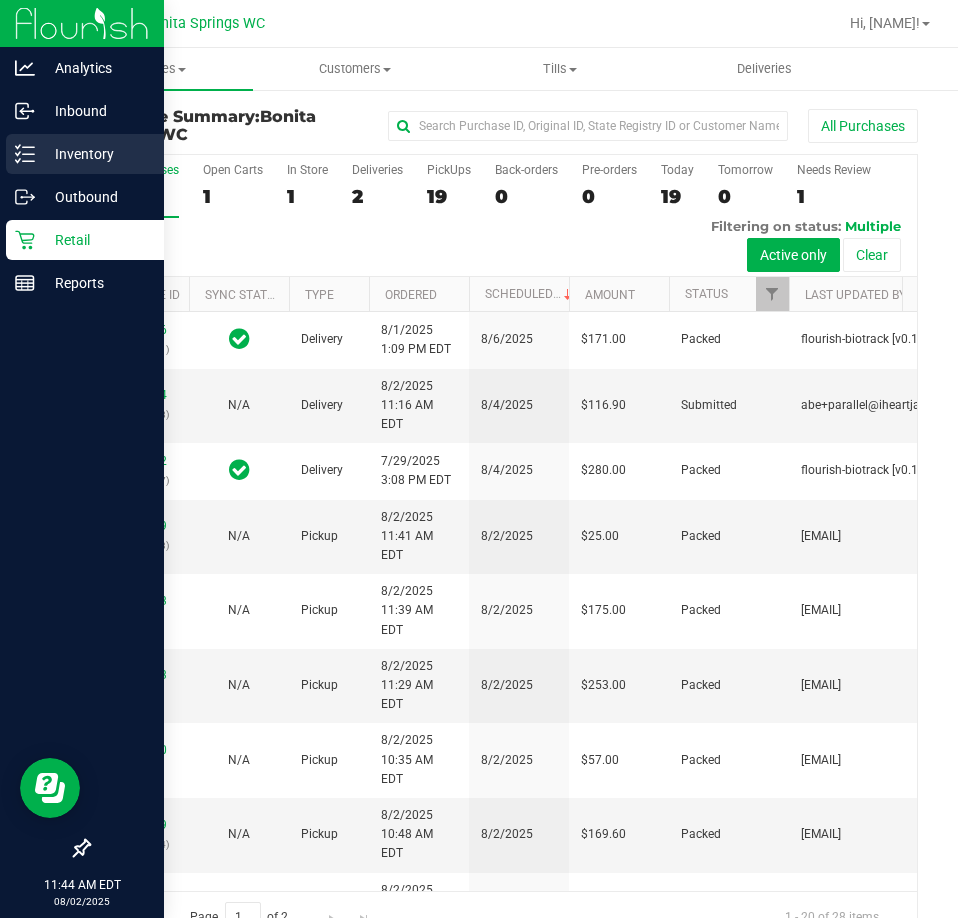 click on "Inventory" at bounding box center (85, 154) 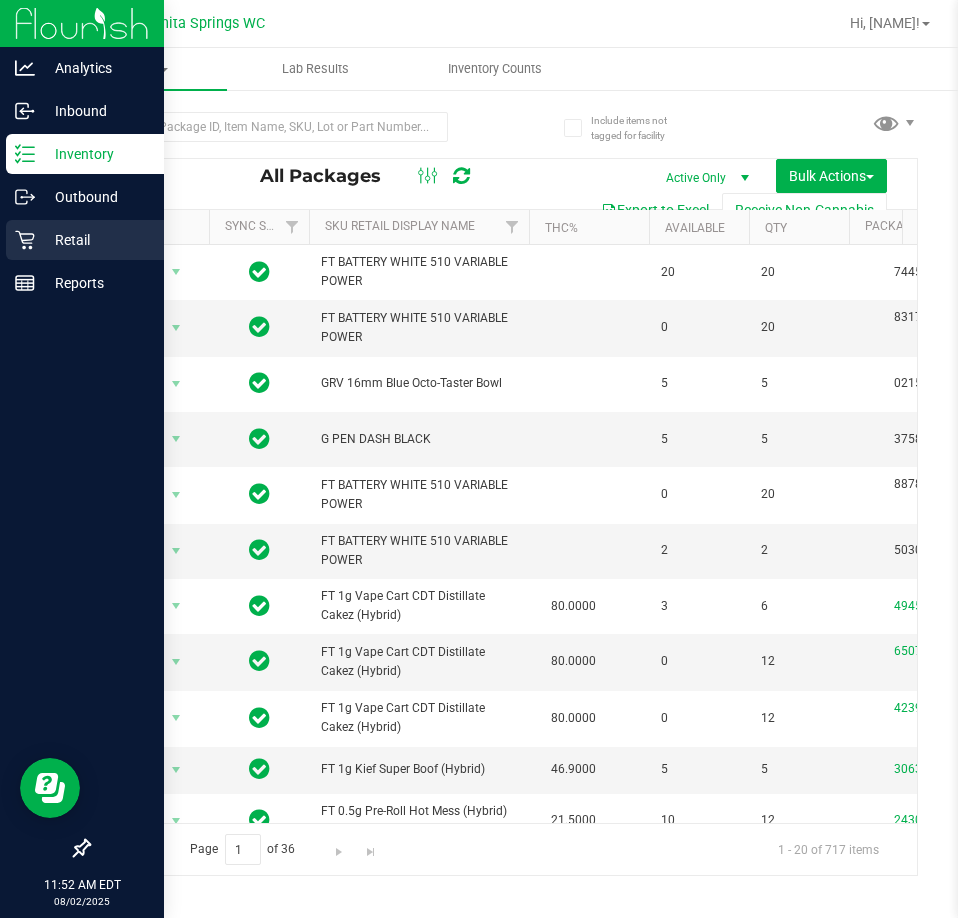 click on "Retail" at bounding box center [95, 240] 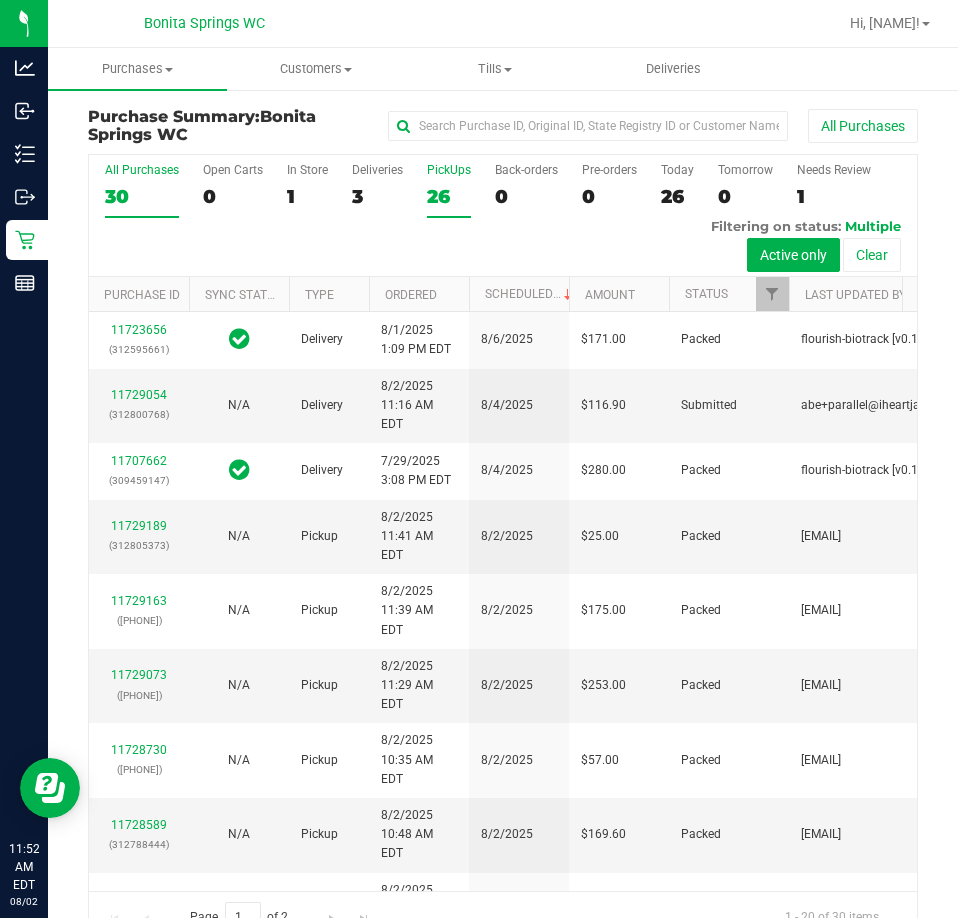 click on "26" at bounding box center (449, 196) 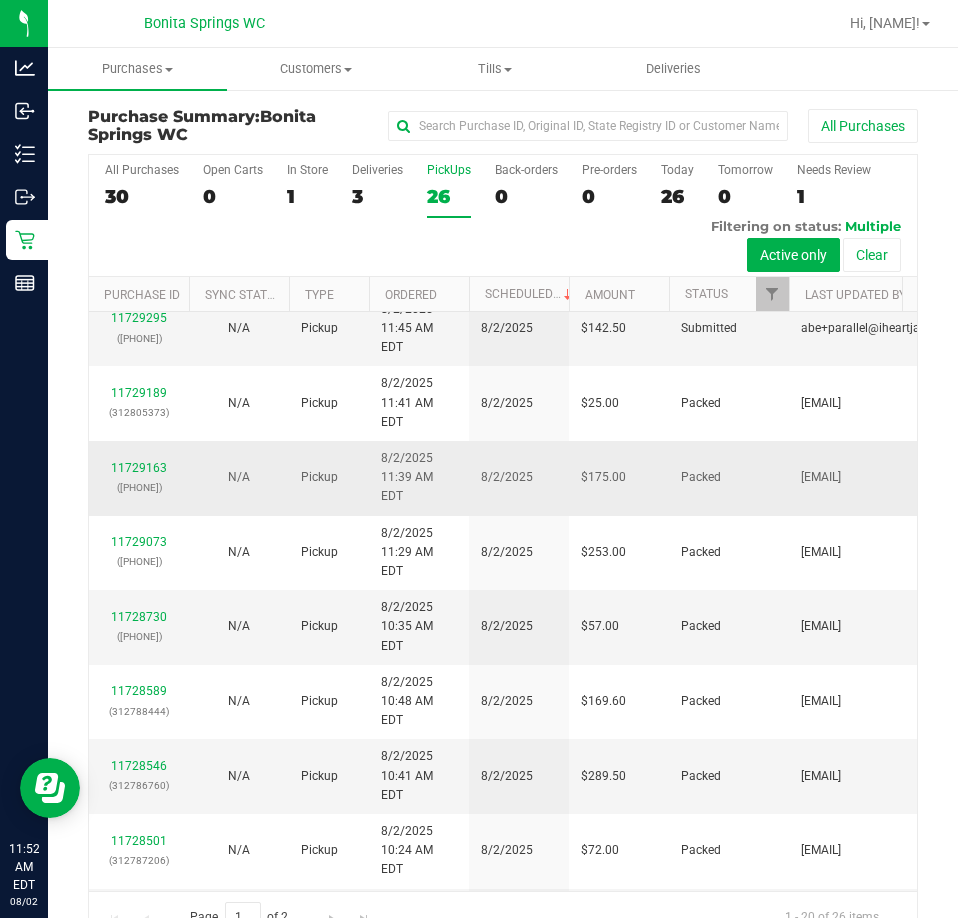 scroll, scrollTop: 0, scrollLeft: 0, axis: both 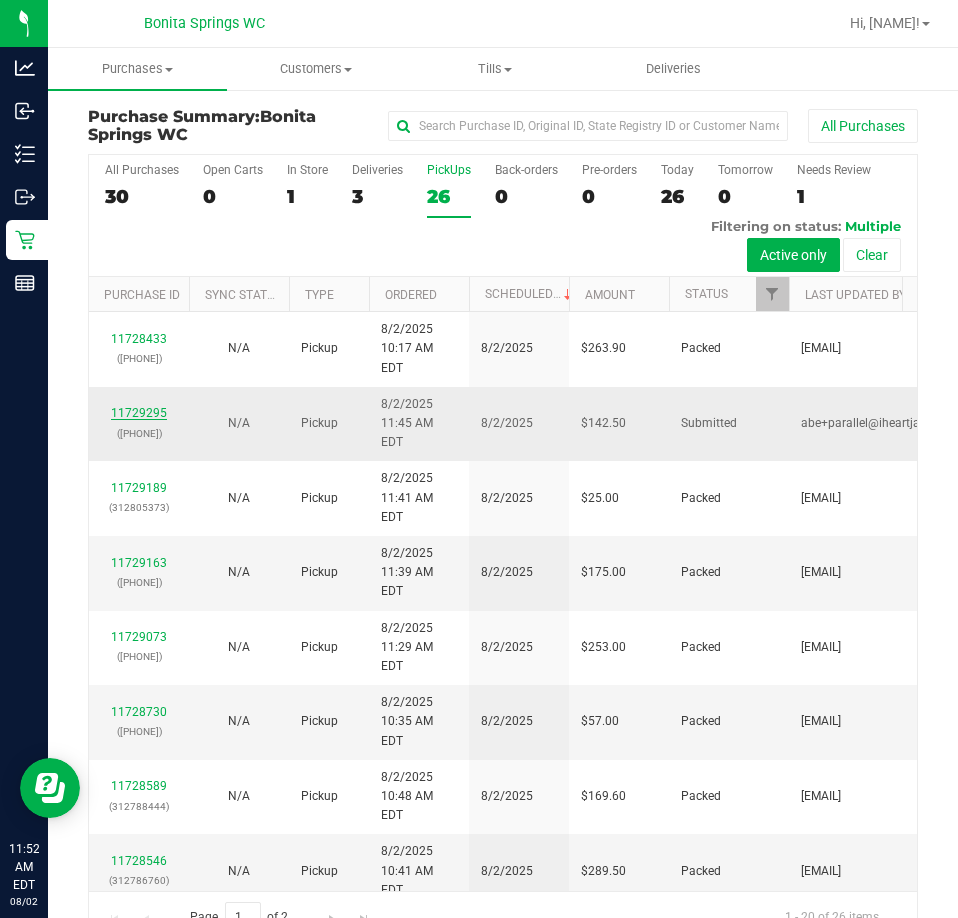 click on "11729295" at bounding box center (139, 413) 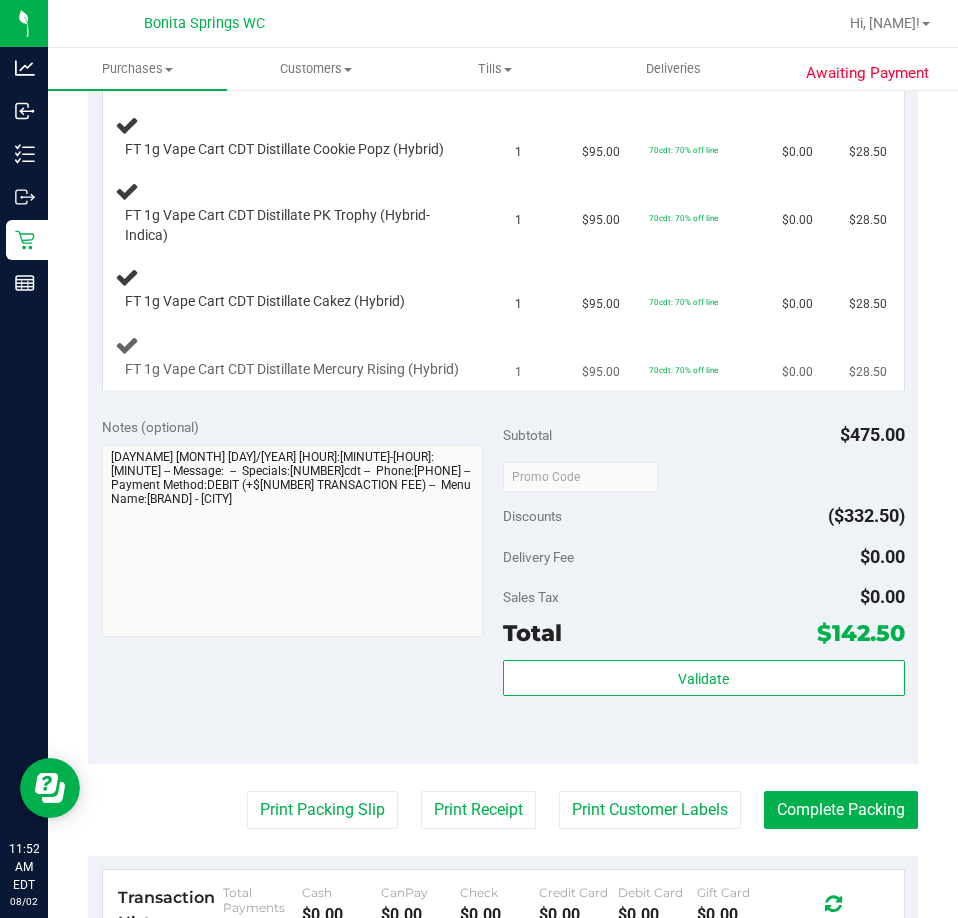 scroll, scrollTop: 900, scrollLeft: 0, axis: vertical 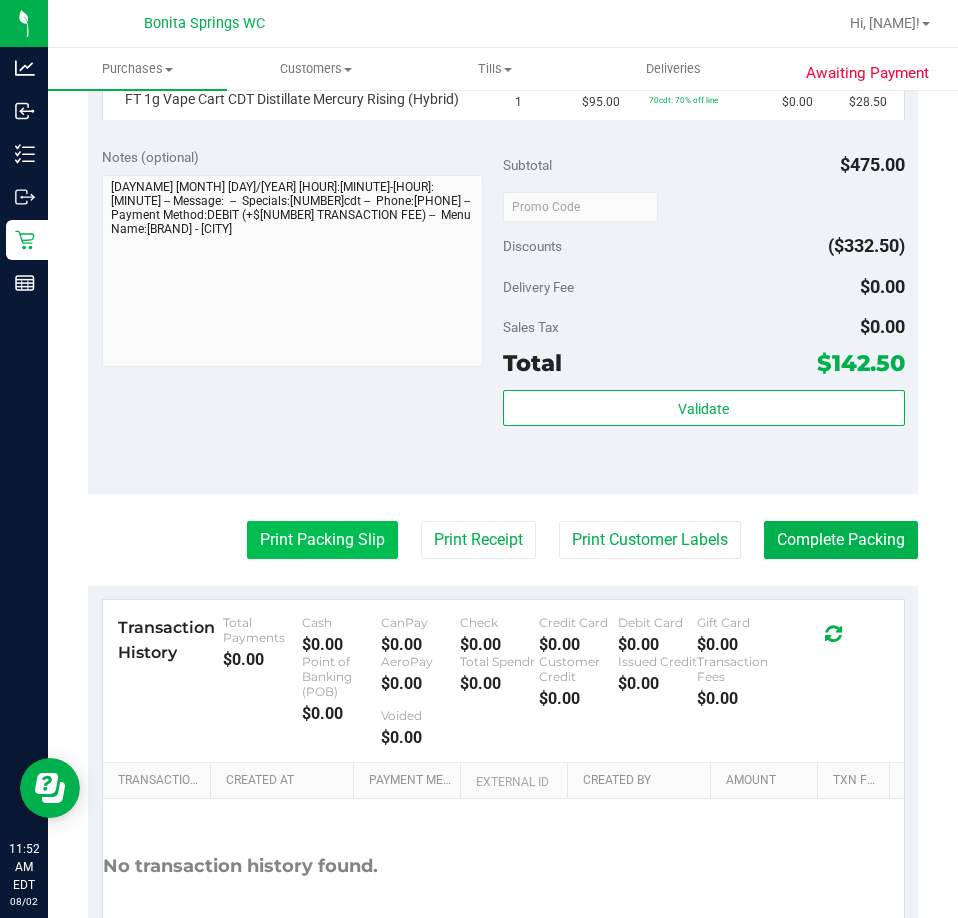click on "Print Packing Slip" at bounding box center (322, 540) 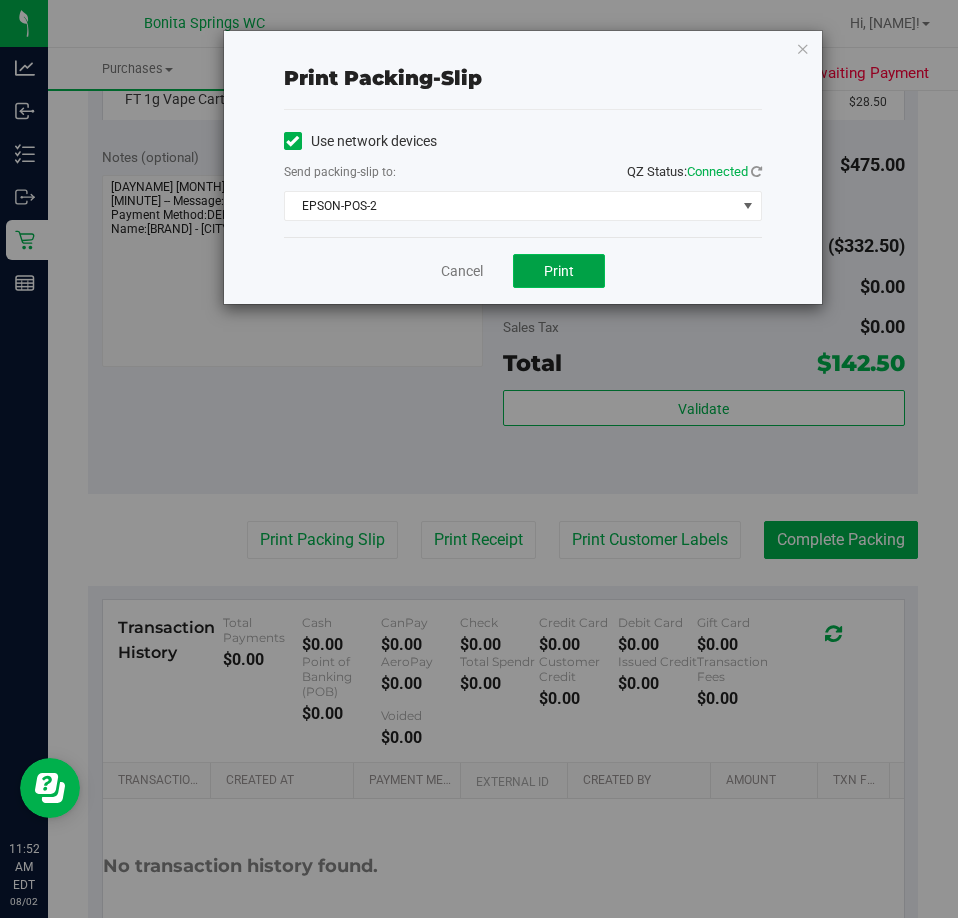 click on "Print" at bounding box center [559, 271] 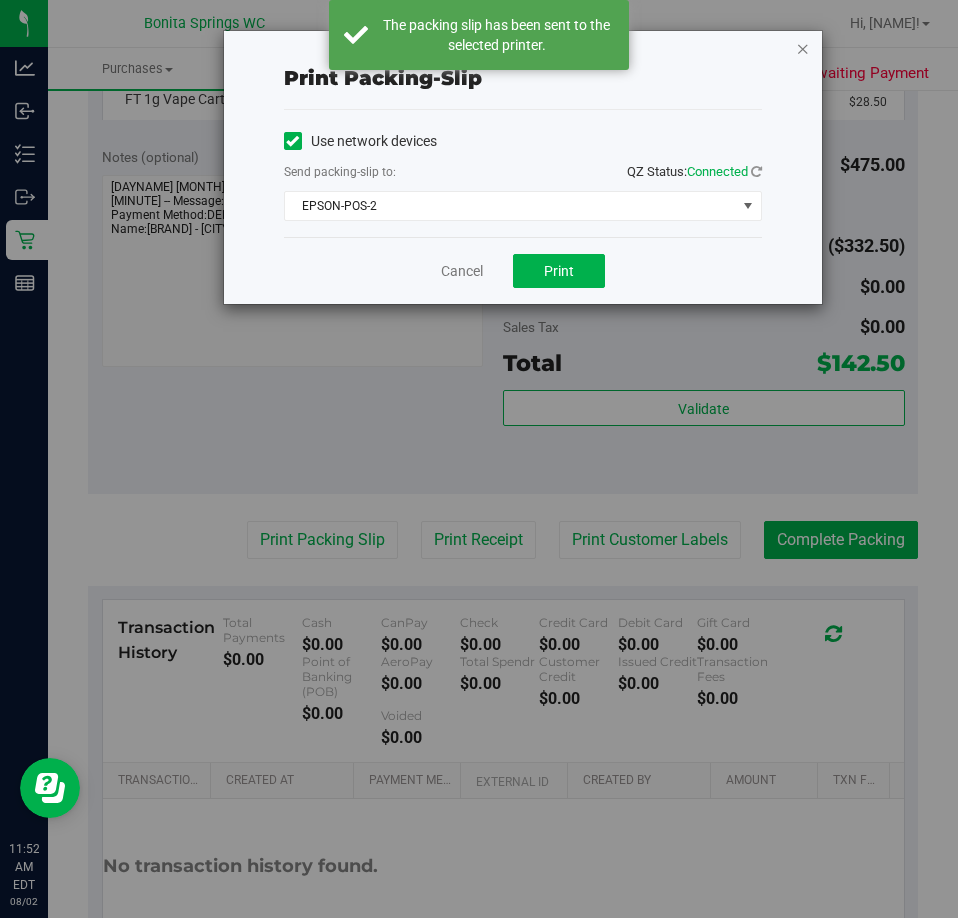 click at bounding box center [803, 48] 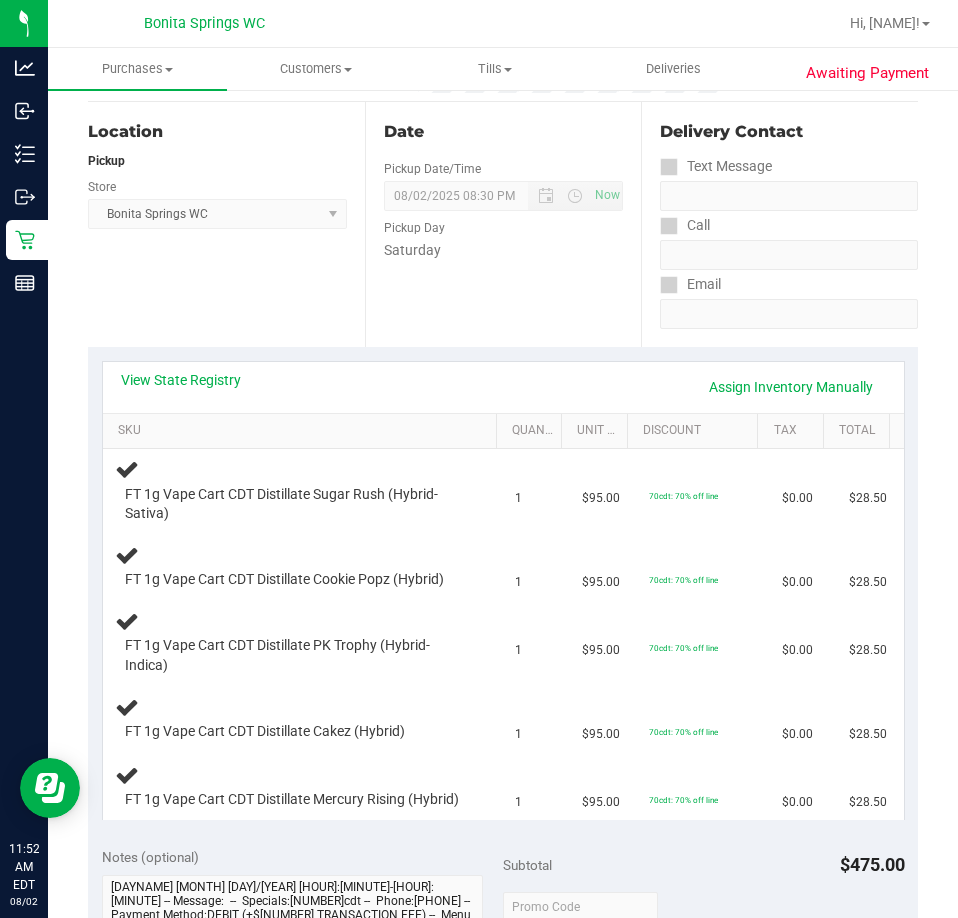 scroll, scrollTop: 300, scrollLeft: 0, axis: vertical 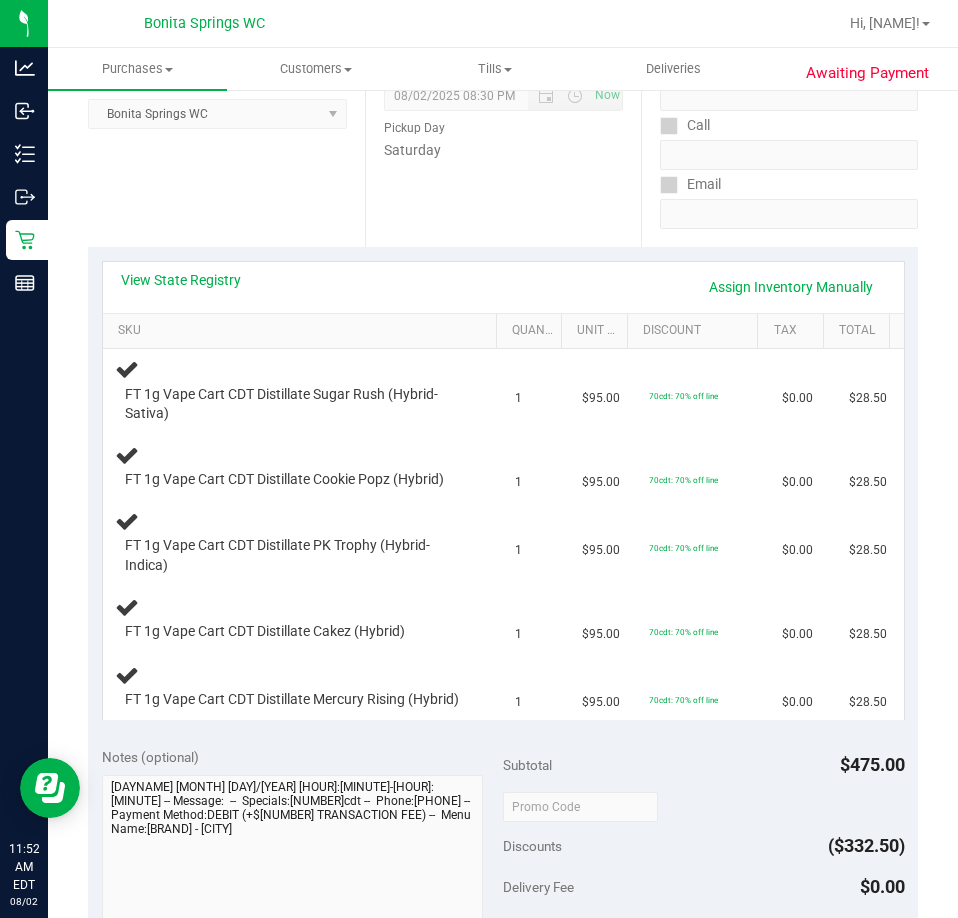 type 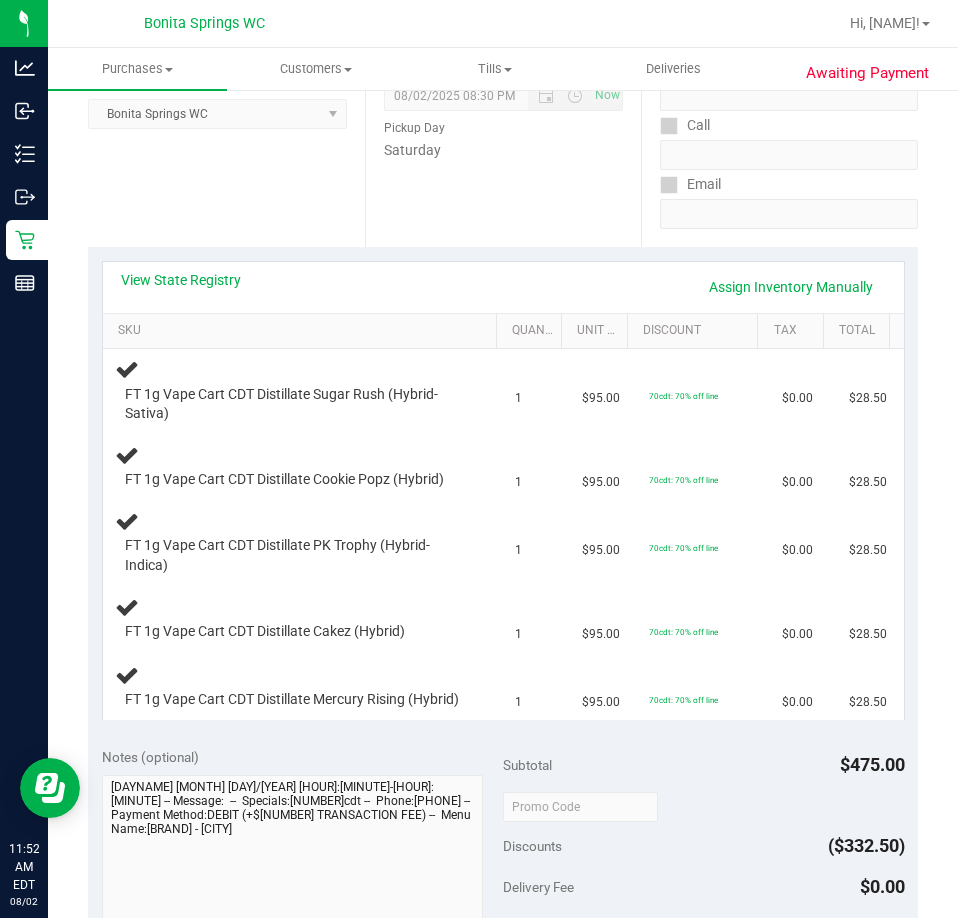click on "Print Packing Slip" at bounding box center [322, 1140] 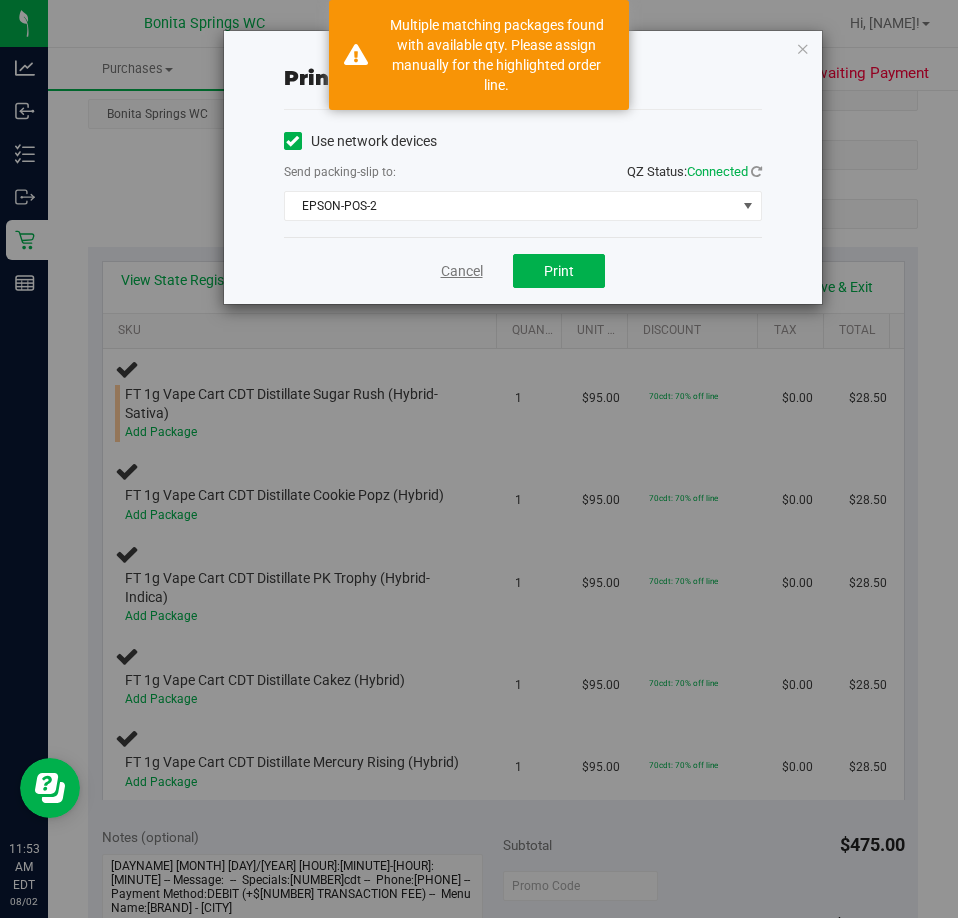 click on "Cancel" at bounding box center [462, 271] 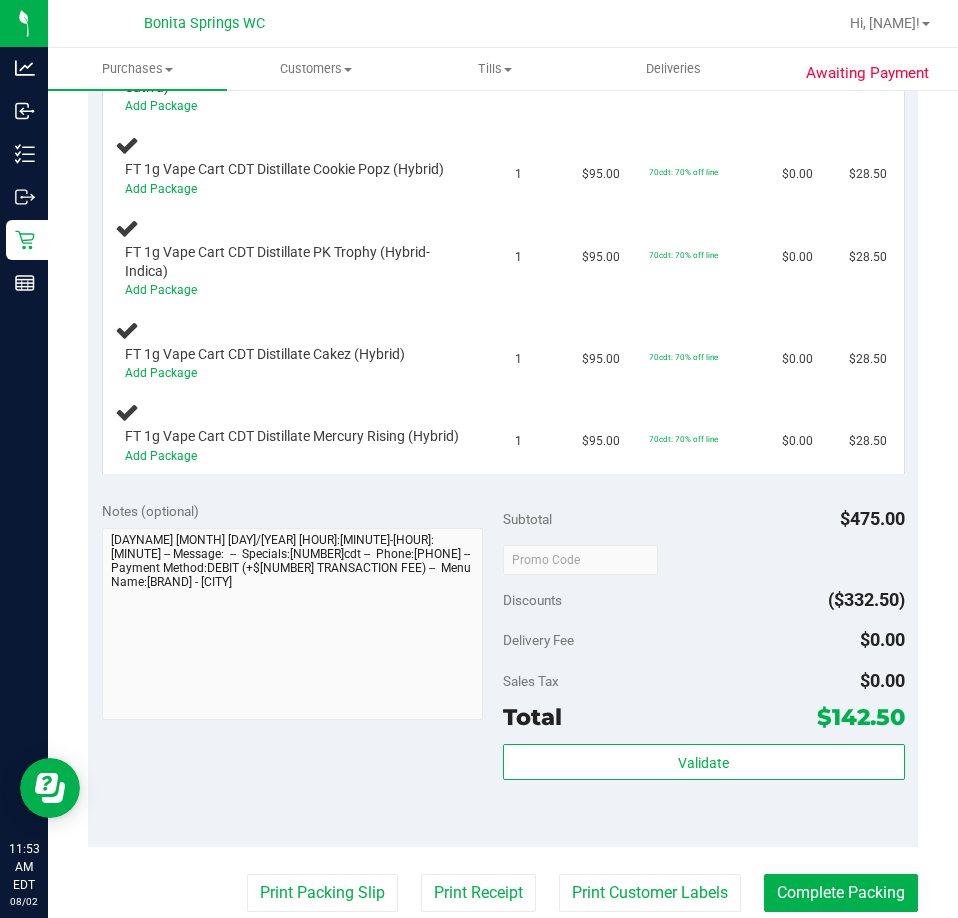 scroll, scrollTop: 426, scrollLeft: 0, axis: vertical 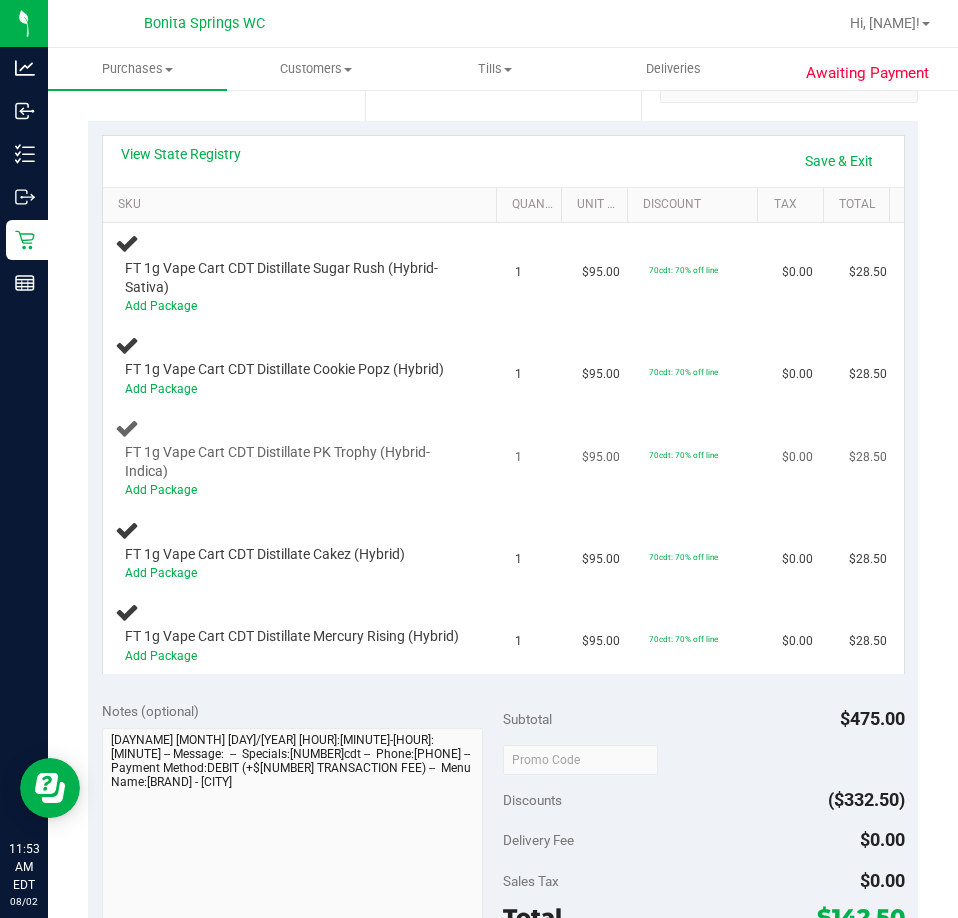 click on "FT 1g Vape Cart CDT Distillate PK Trophy (Hybrid-Indica)
Add Package" at bounding box center (303, 458) 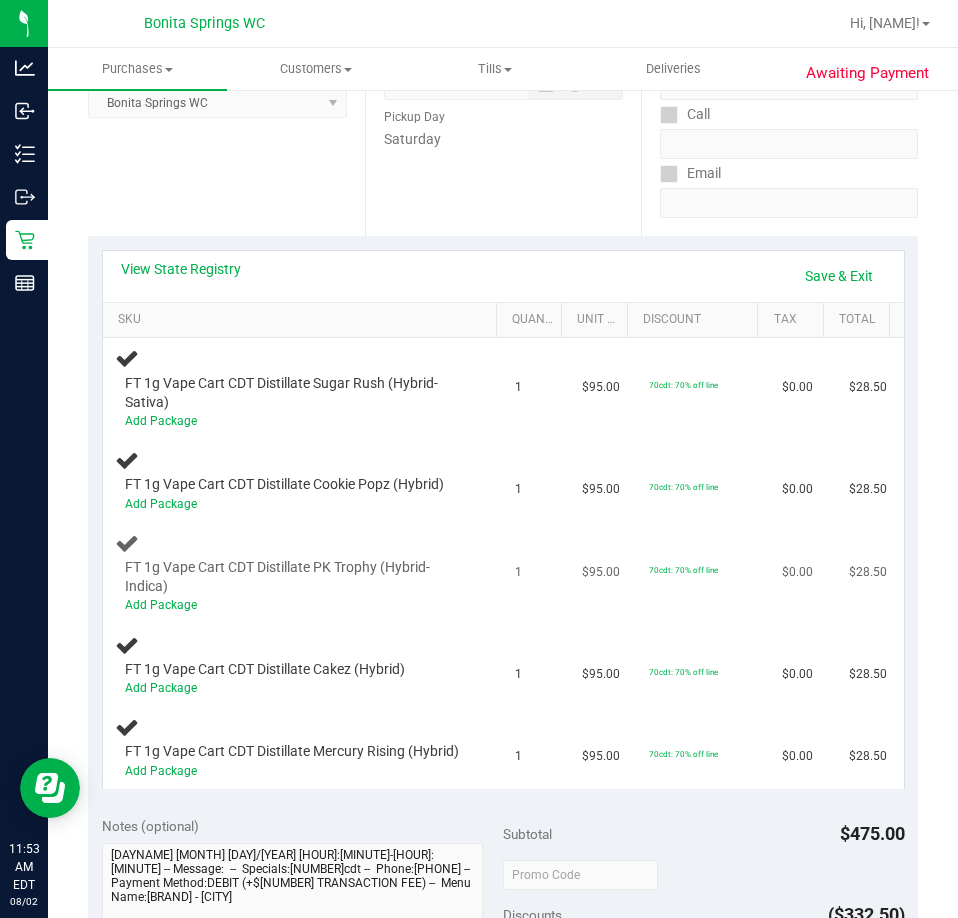 scroll, scrollTop: 126, scrollLeft: 0, axis: vertical 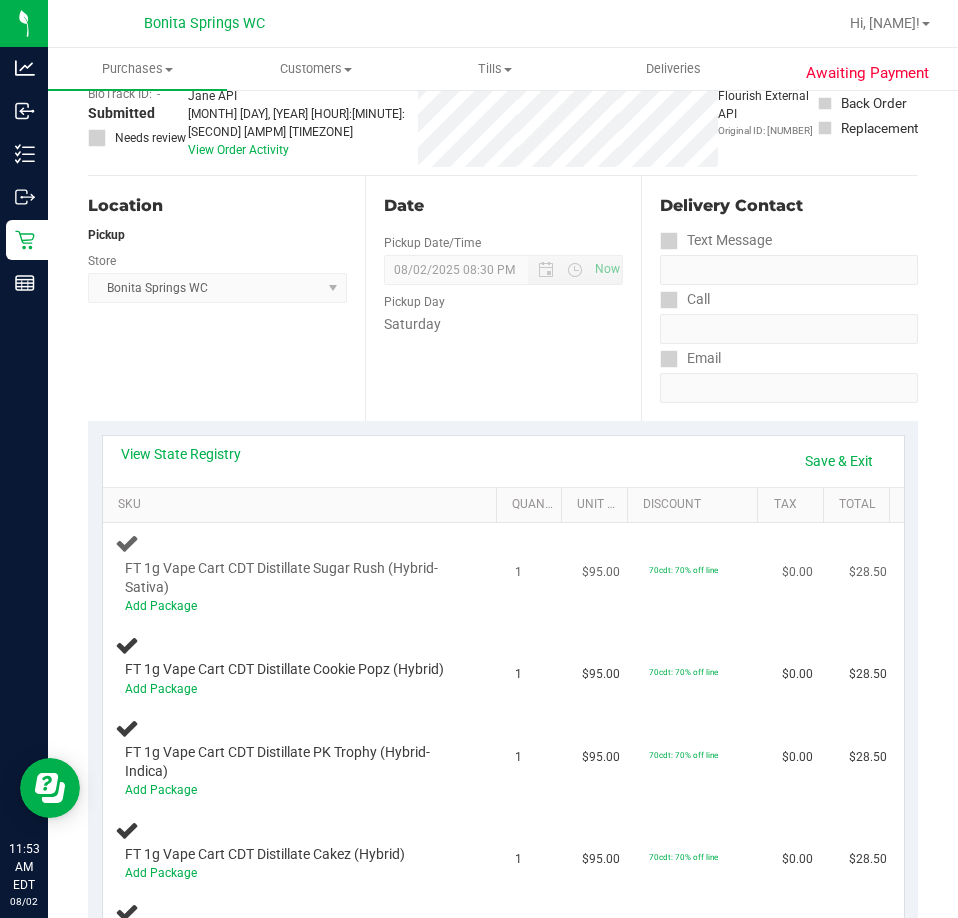 click on "Add Package" at bounding box center [294, 606] 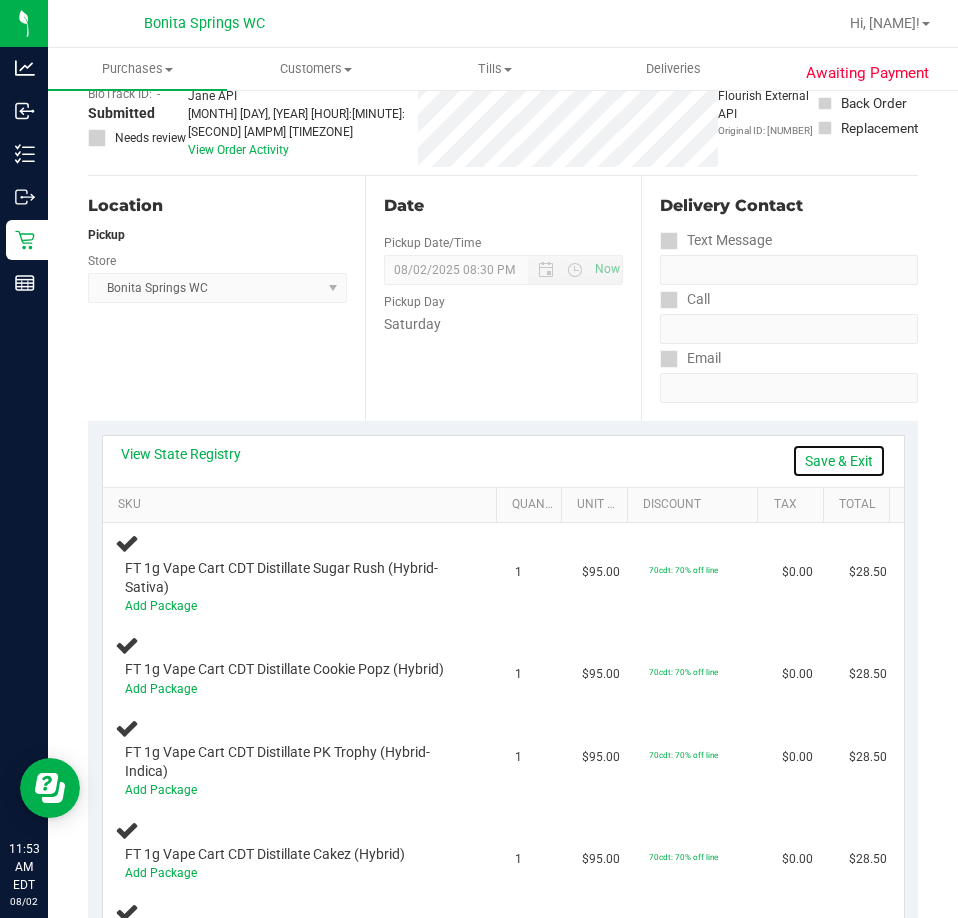 click on "Save & Exit" at bounding box center (839, 461) 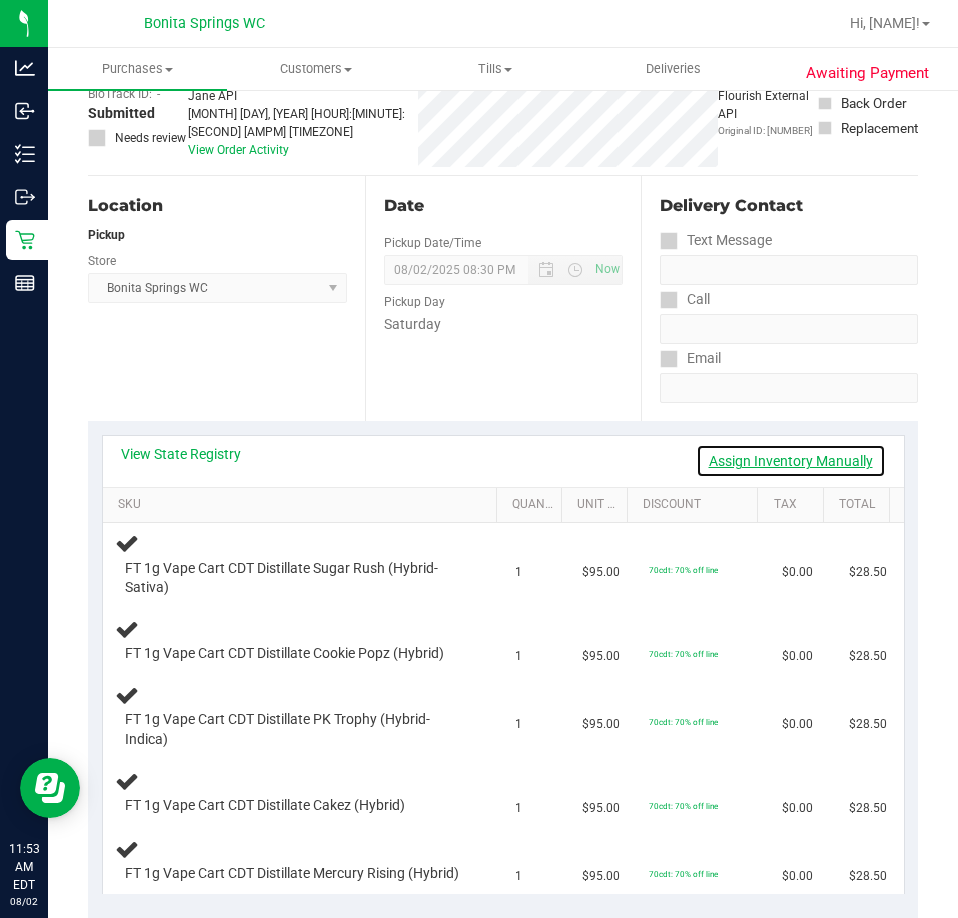 click on "Assign Inventory Manually" at bounding box center [791, 461] 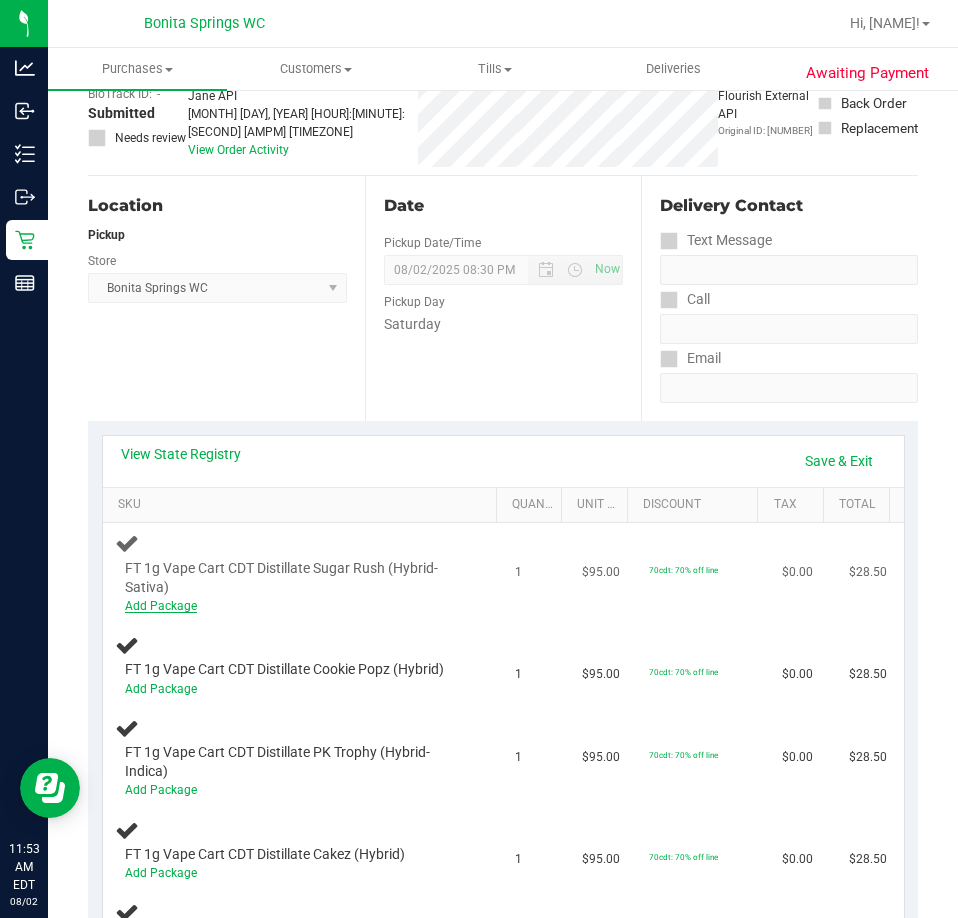 click on "Add Package" at bounding box center (161, 606) 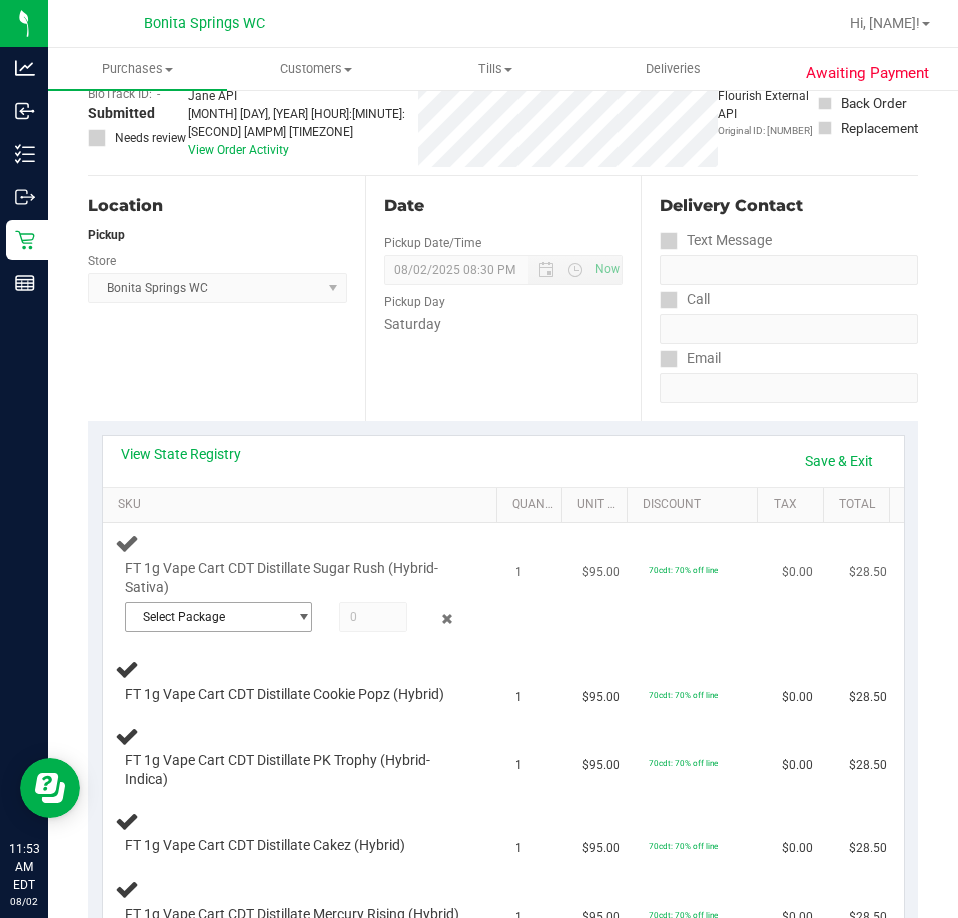 click on "Select Package" at bounding box center (206, 617) 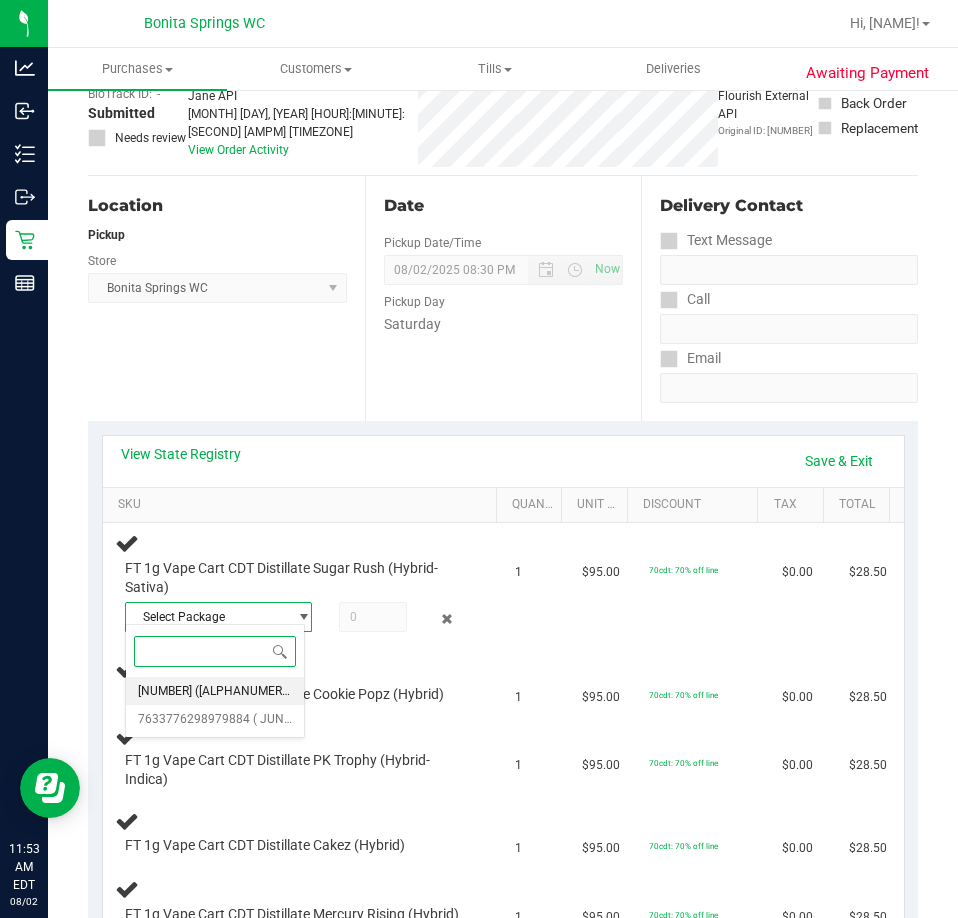 click on "3046263342434536" at bounding box center (165, 691) 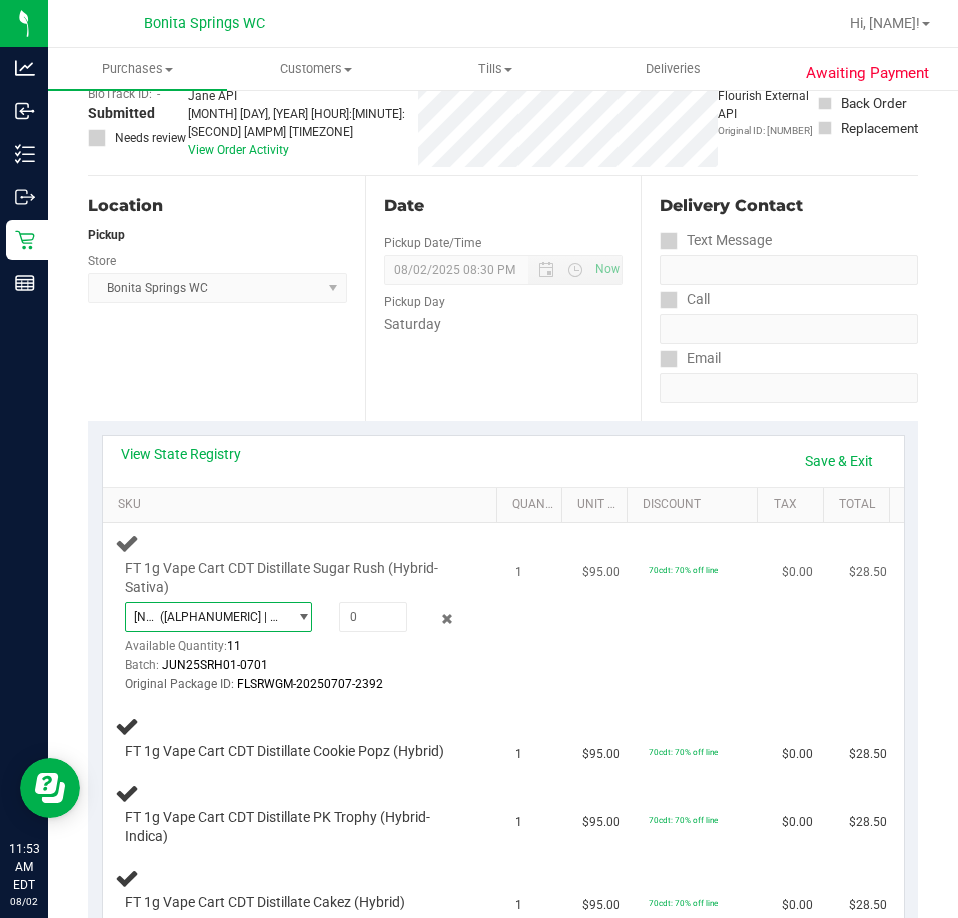 click on "(
JUN25SRH01-0701 | orig: FLSRWGM-20250707-2392
)" at bounding box center (219, 617) 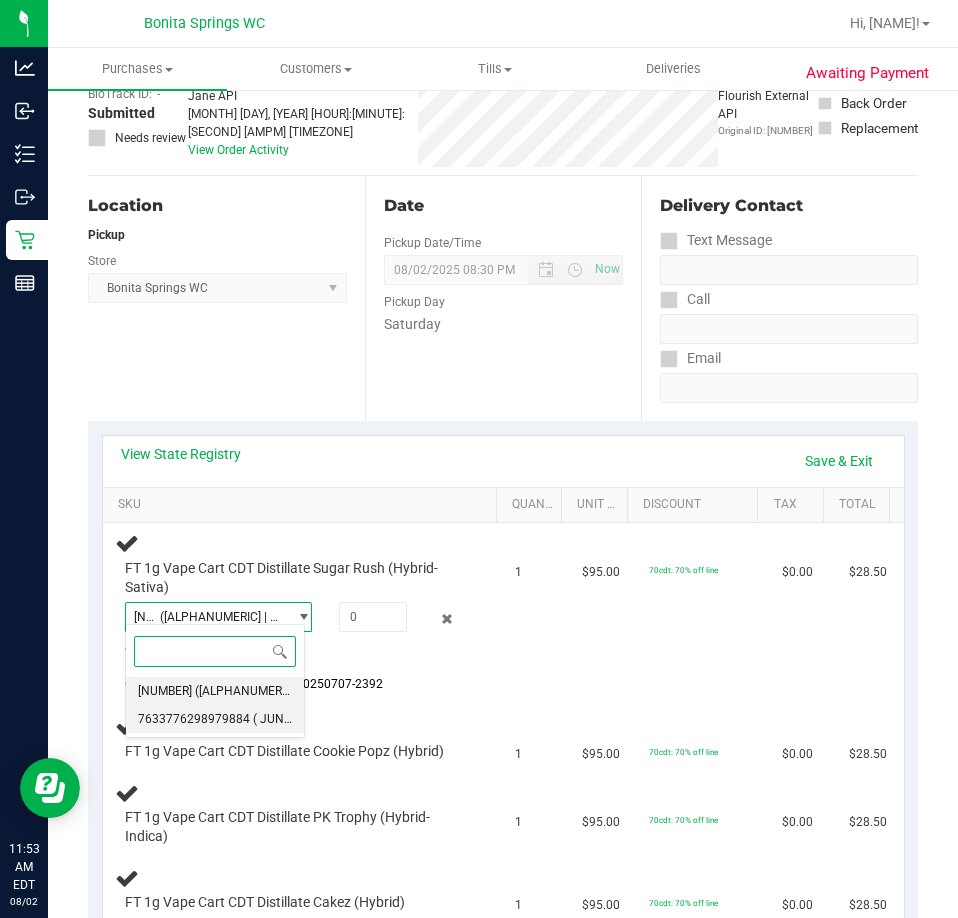 click on "7633776298979884" at bounding box center [194, 719] 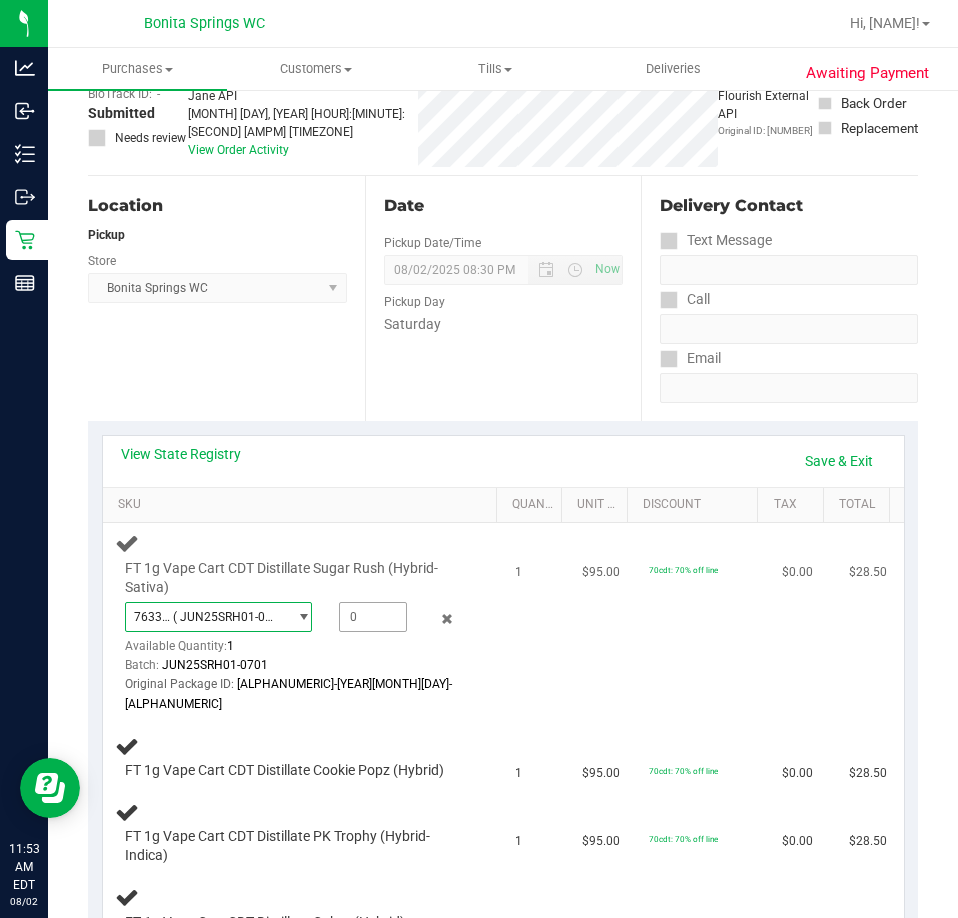 click at bounding box center (373, 617) 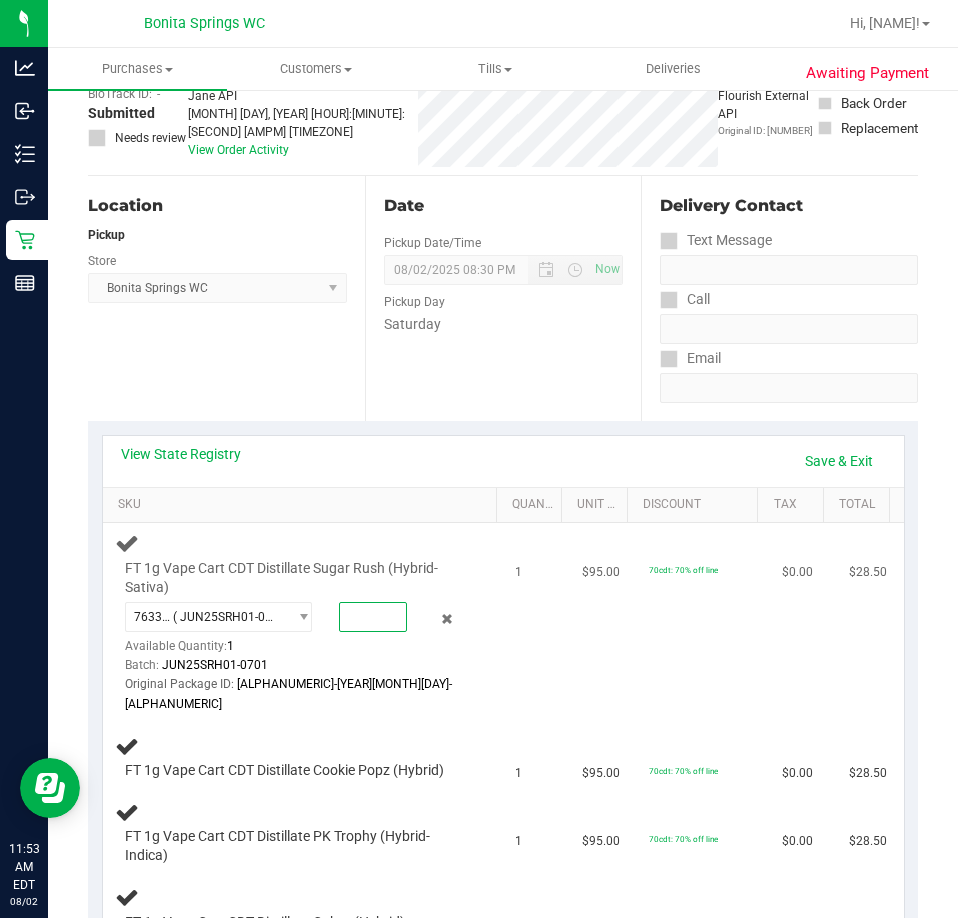 type on "1" 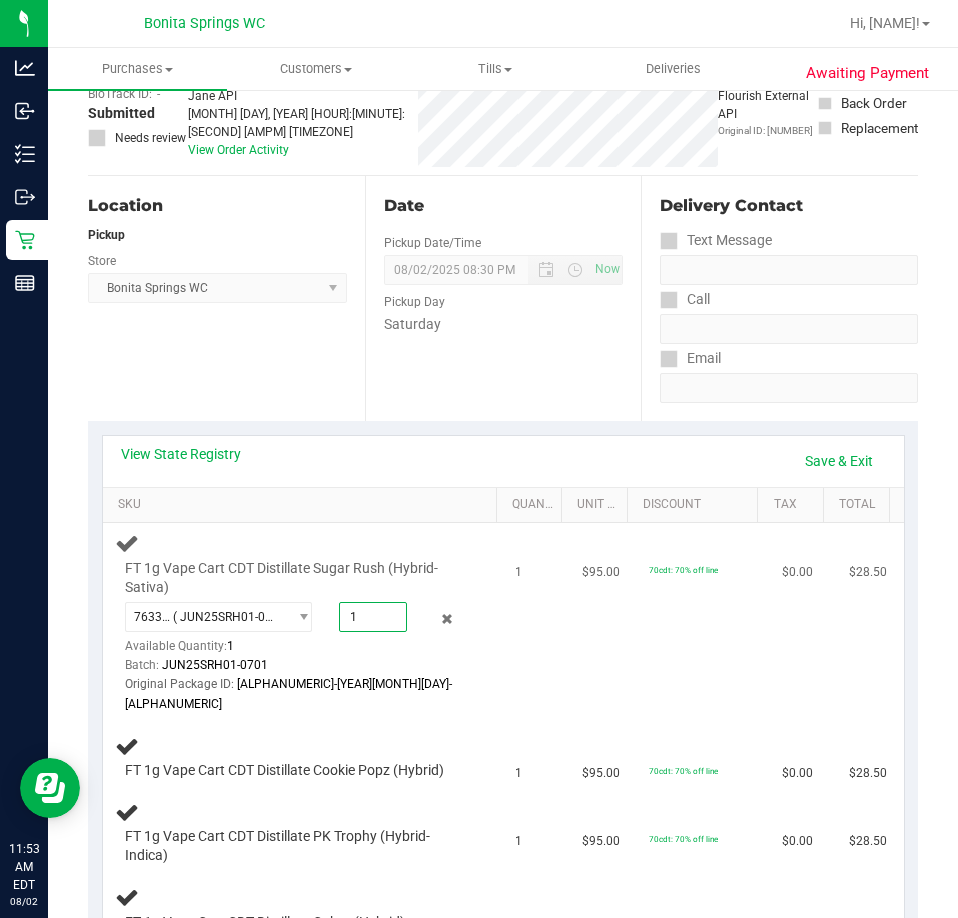 type on "1.0000" 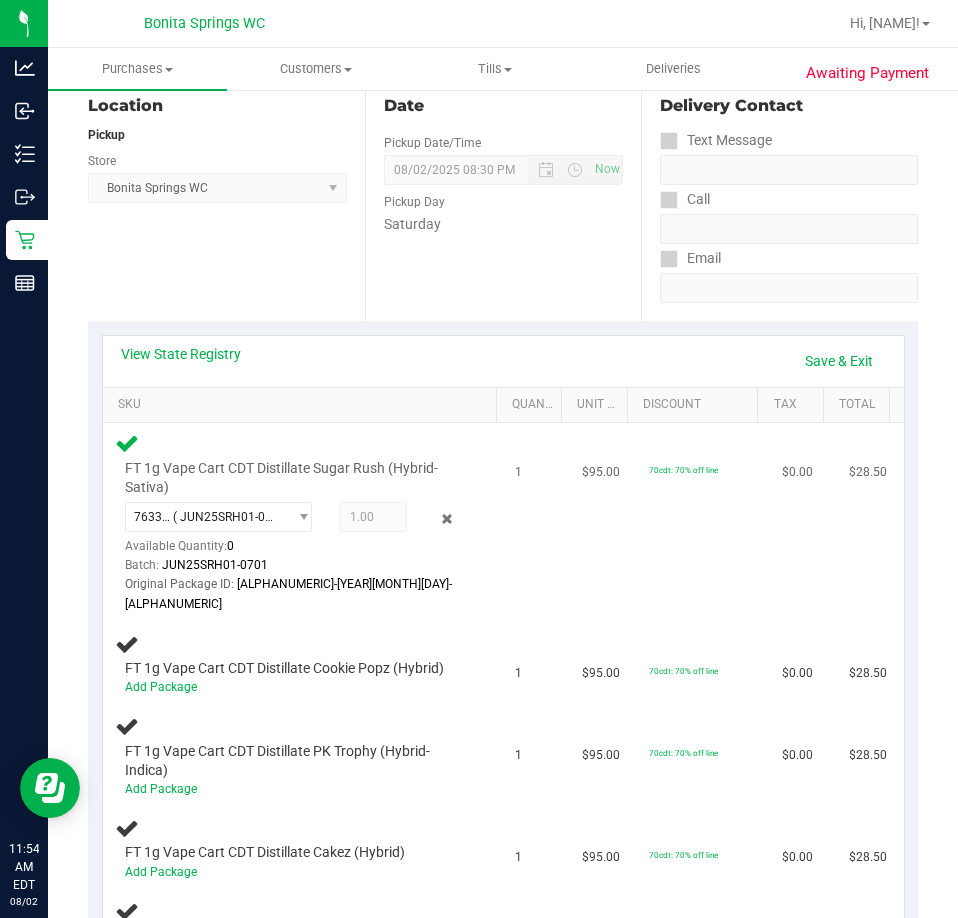scroll, scrollTop: 326, scrollLeft: 0, axis: vertical 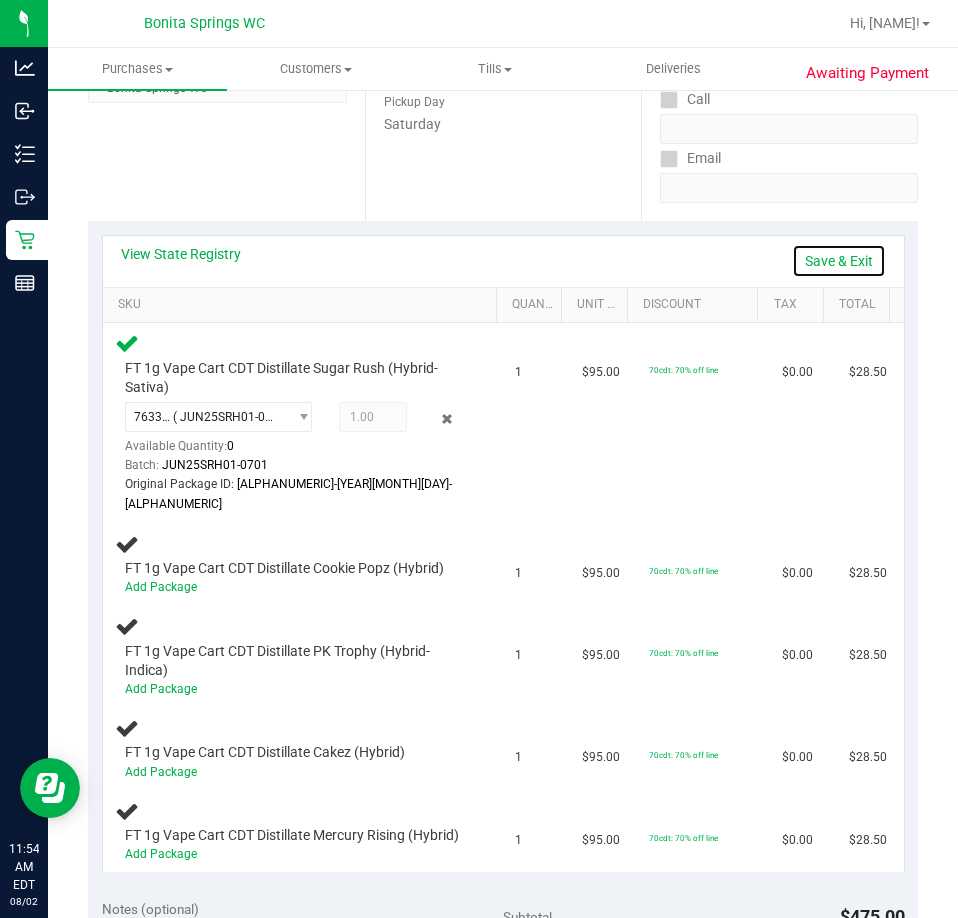 click on "Save & Exit" at bounding box center (839, 261) 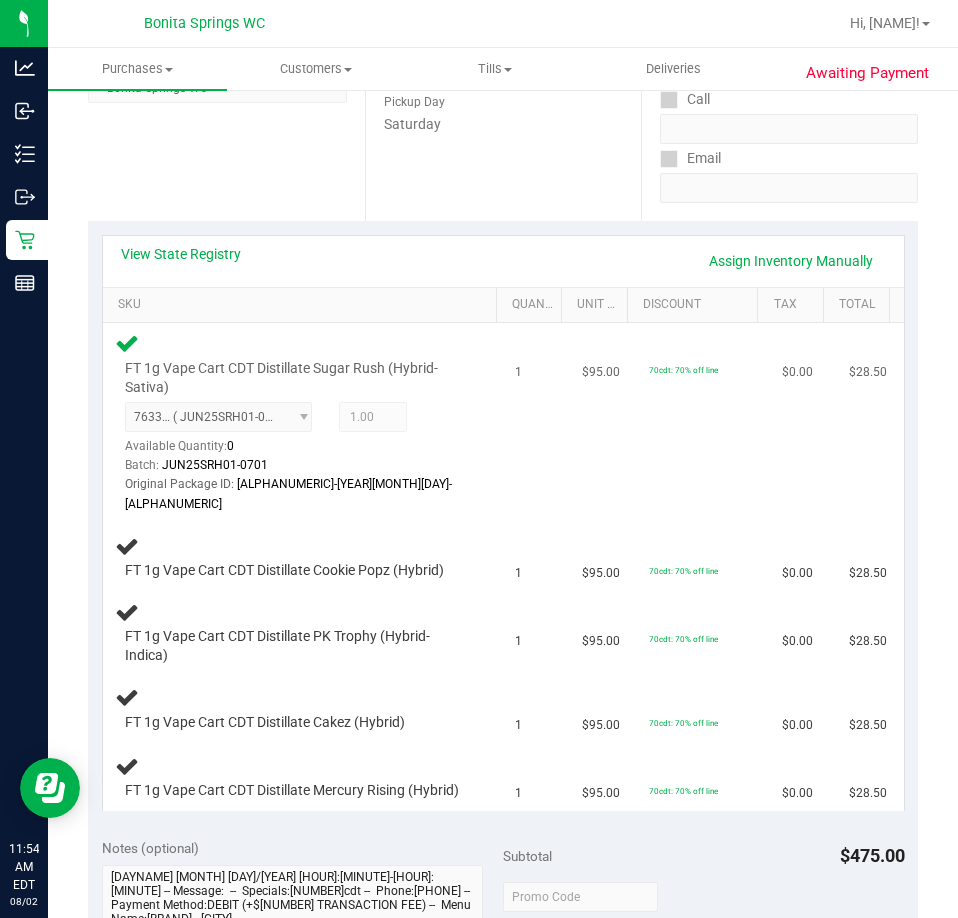 click on "1" at bounding box center [536, 423] 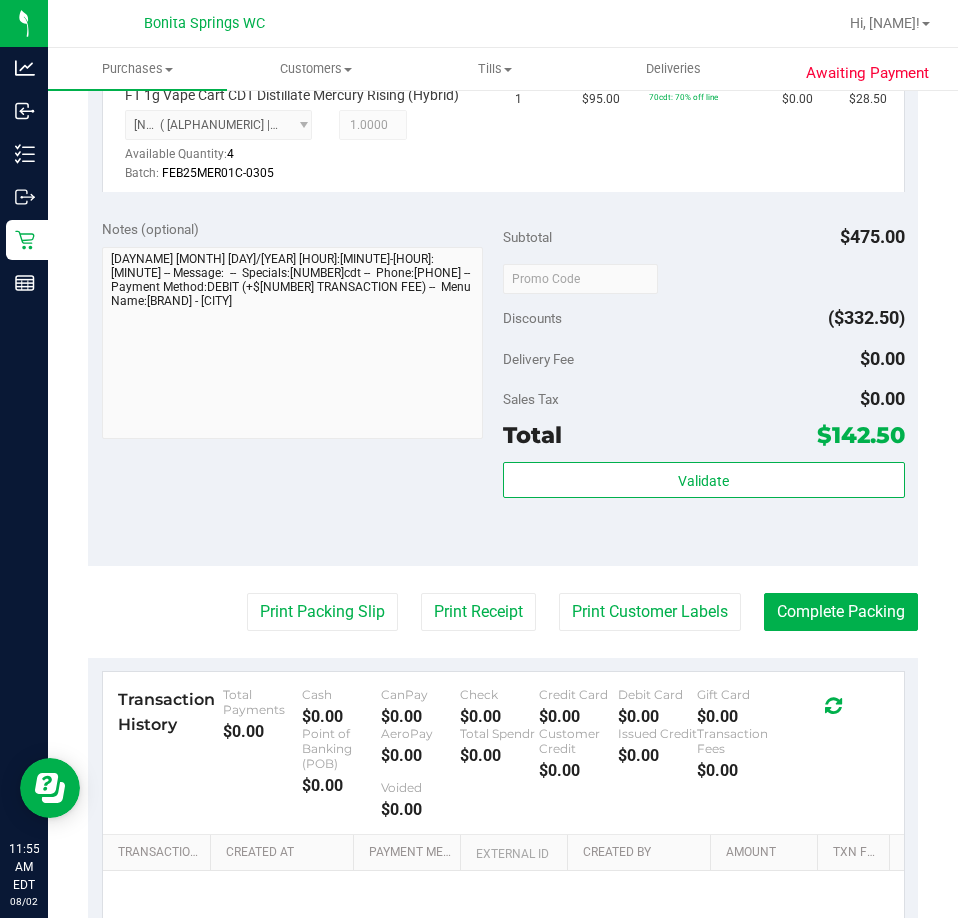 scroll, scrollTop: 1326, scrollLeft: 0, axis: vertical 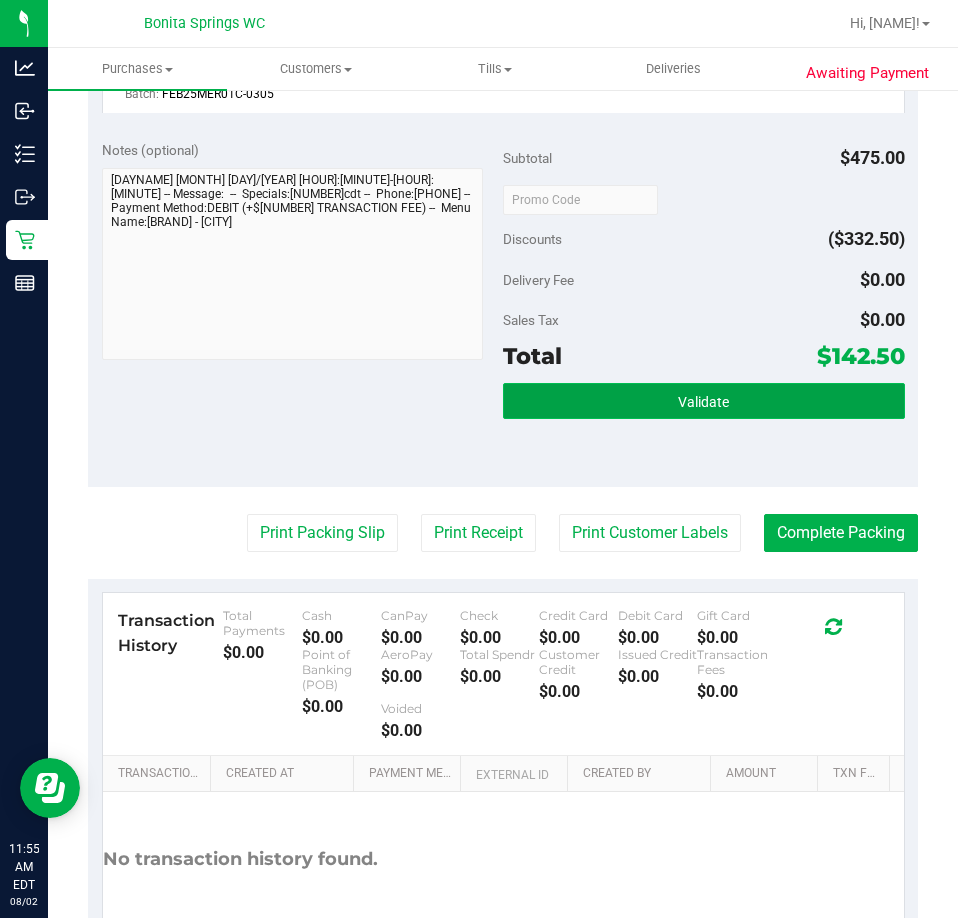 click on "Validate" at bounding box center (704, 401) 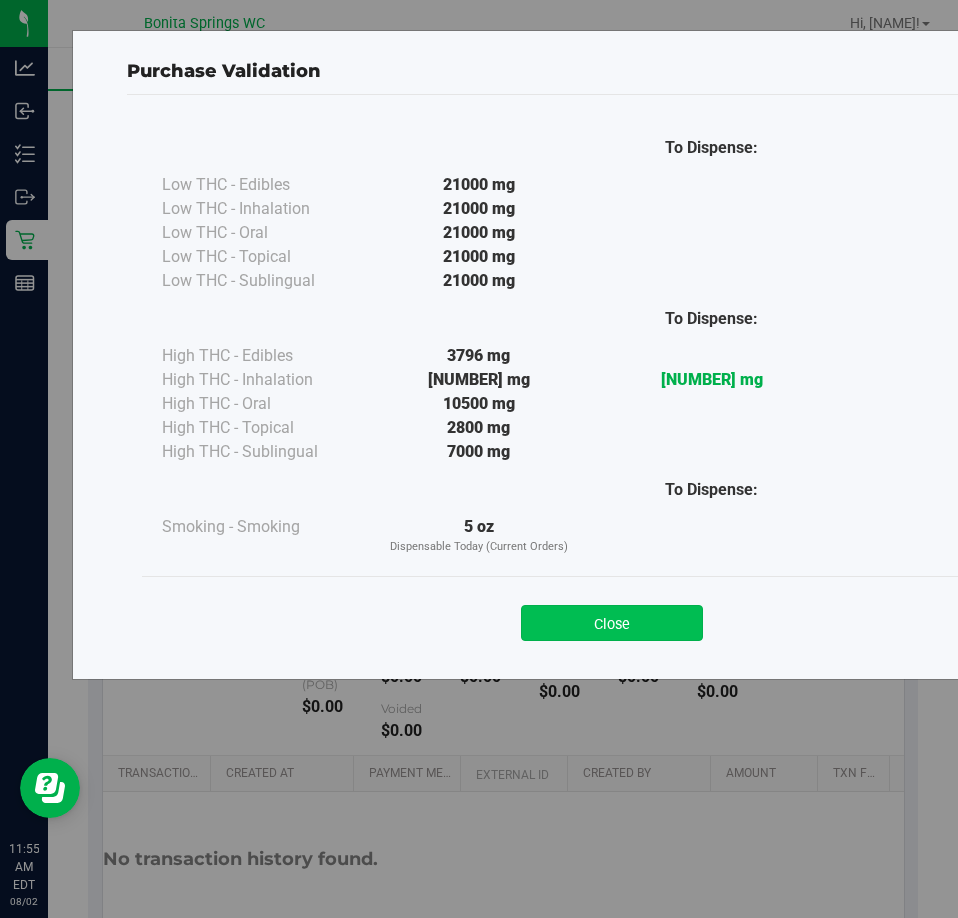 click on "Close" at bounding box center (612, 623) 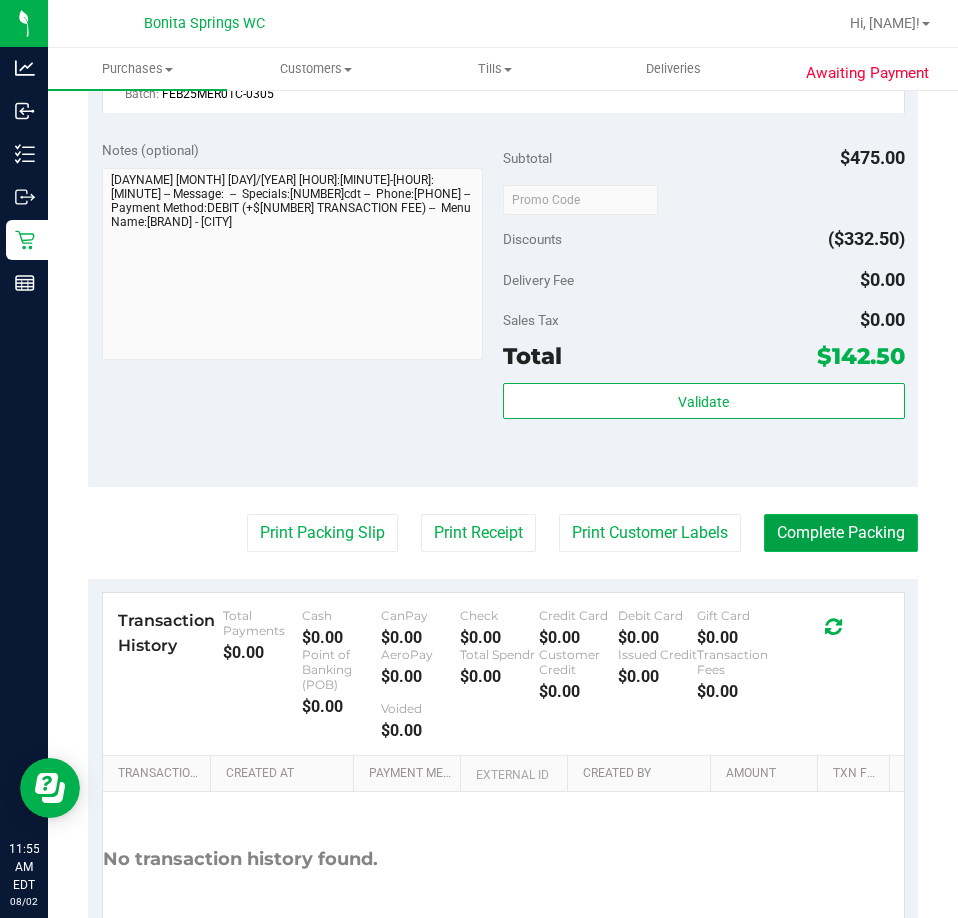 click on "Complete Packing" at bounding box center [841, 533] 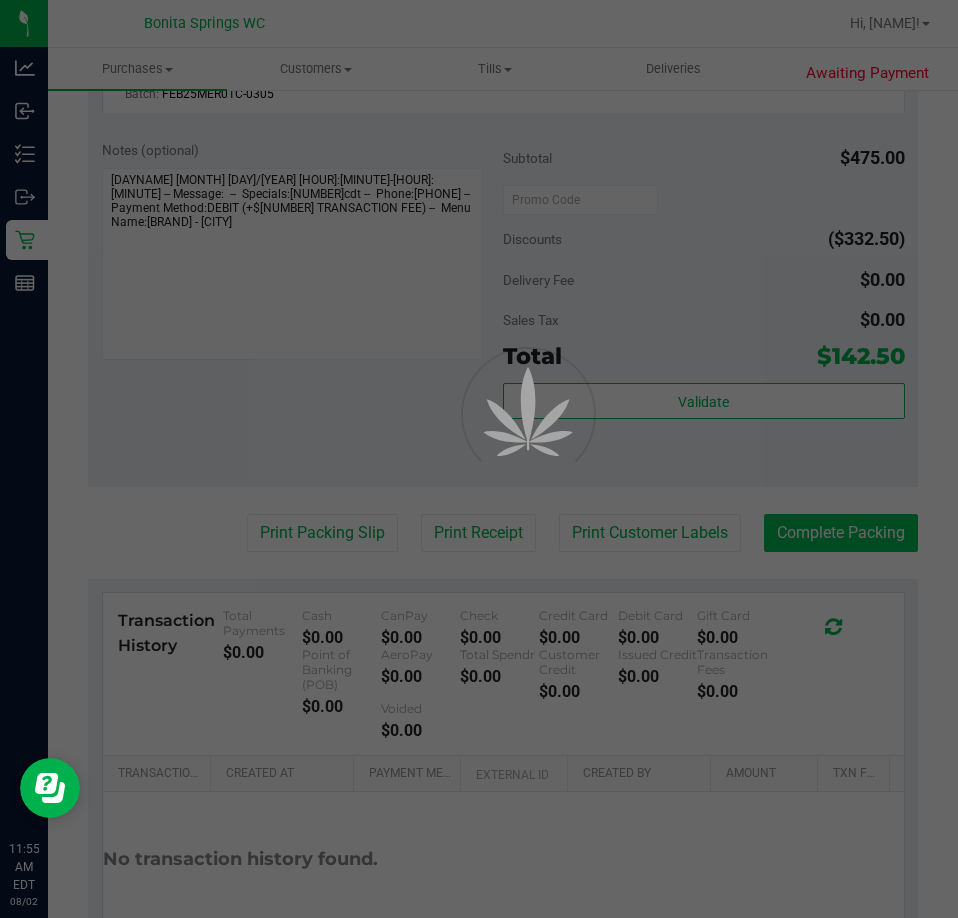 scroll, scrollTop: 0, scrollLeft: 0, axis: both 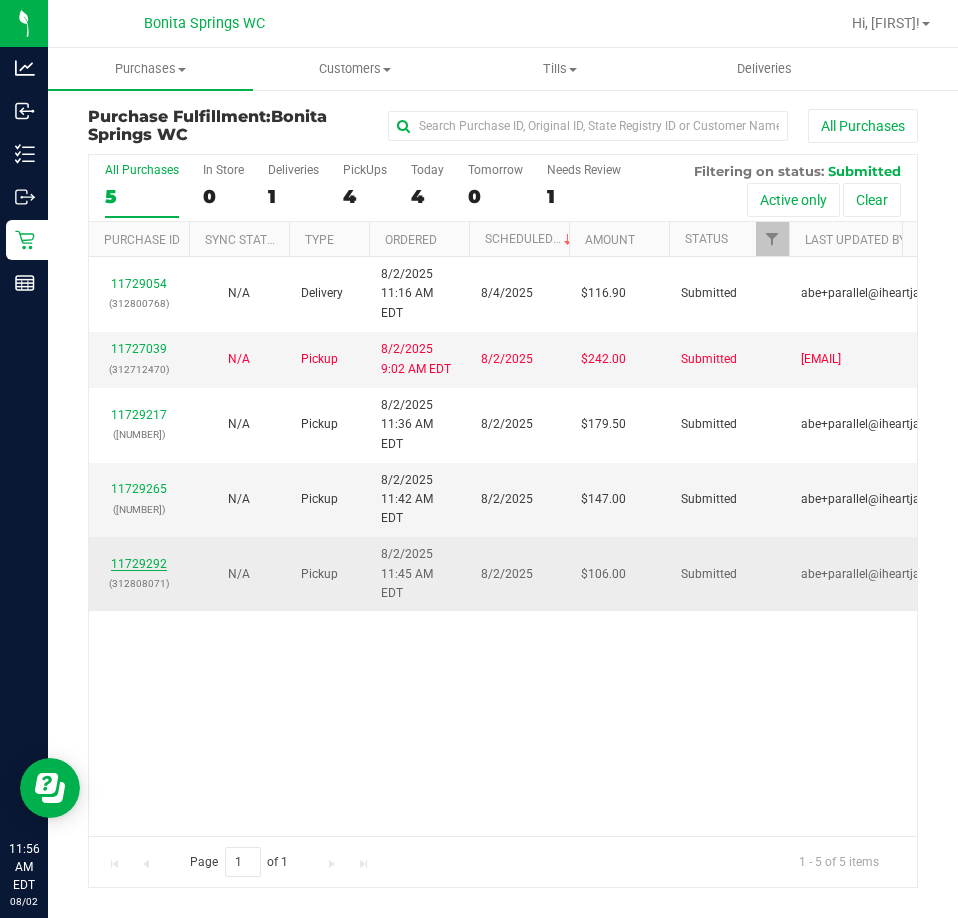 click on "11729292" at bounding box center (139, 564) 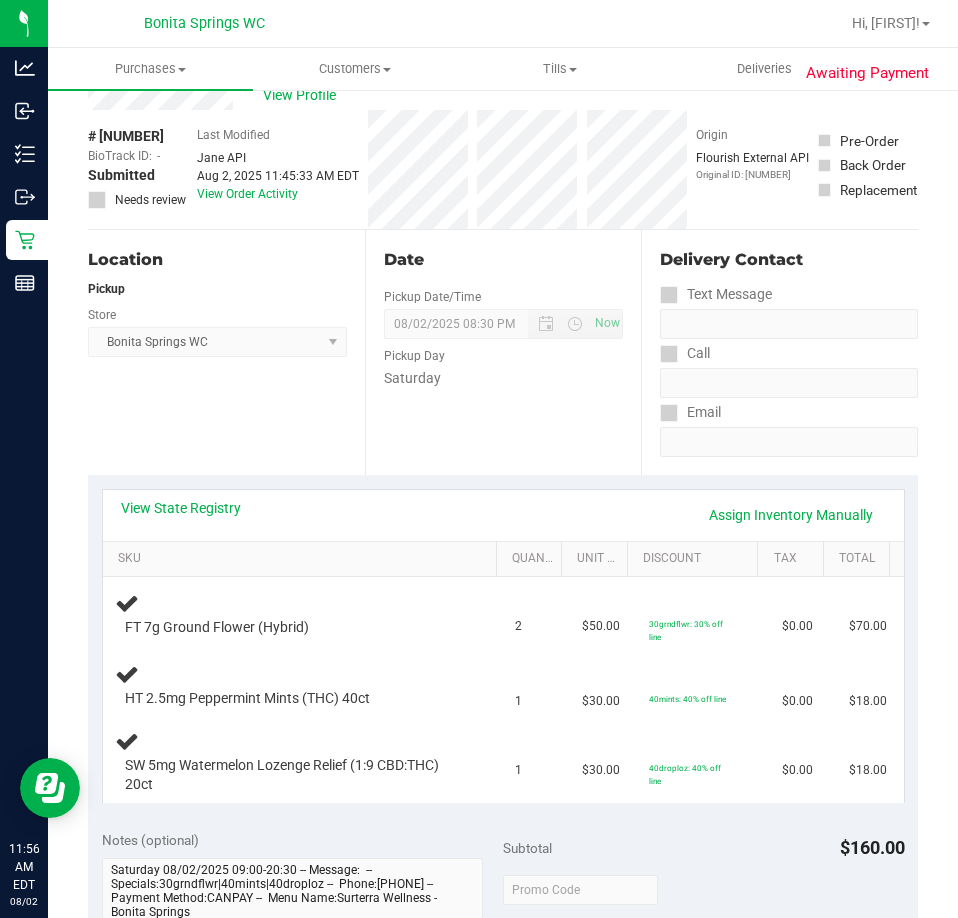 scroll, scrollTop: 100, scrollLeft: 0, axis: vertical 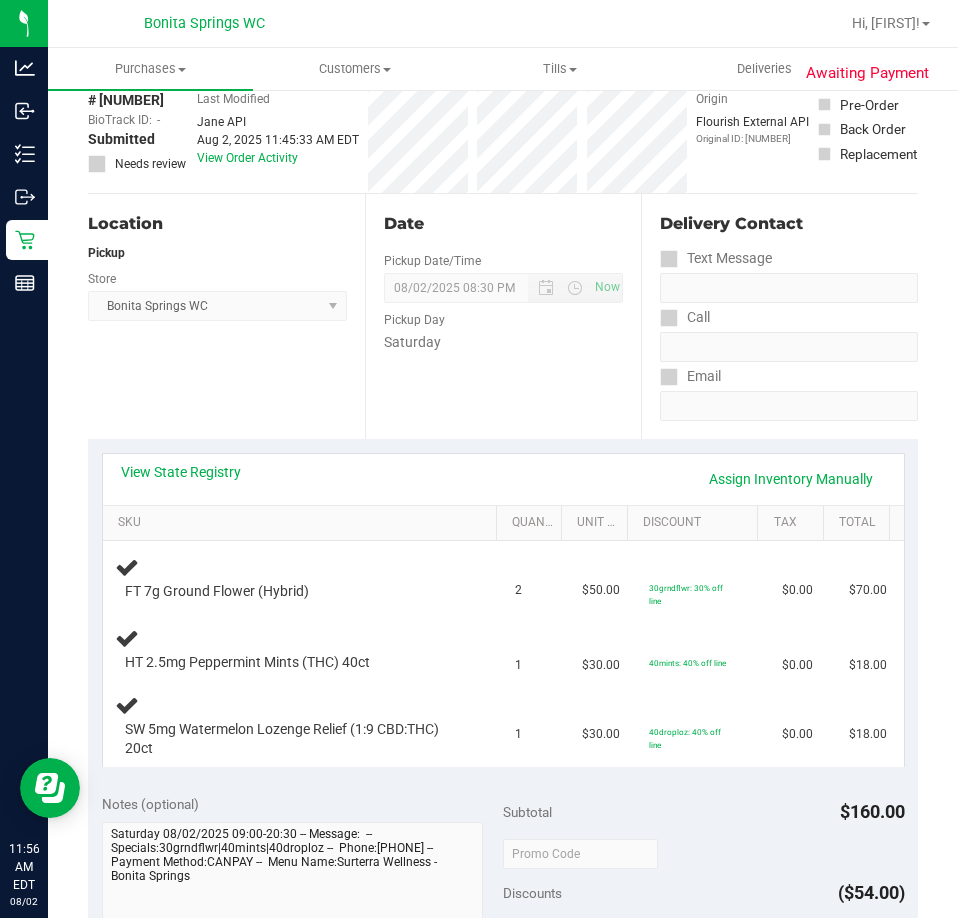 click on "View State Registry
Assign Inventory Manually
SKU Quantity Unit Price Discount Tax Total
FT 7g Ground Flower (Hybrid)
2
$50.00
30grndflwr:
30%
off
line
$0.00
$70.00
1" at bounding box center (503, 610) 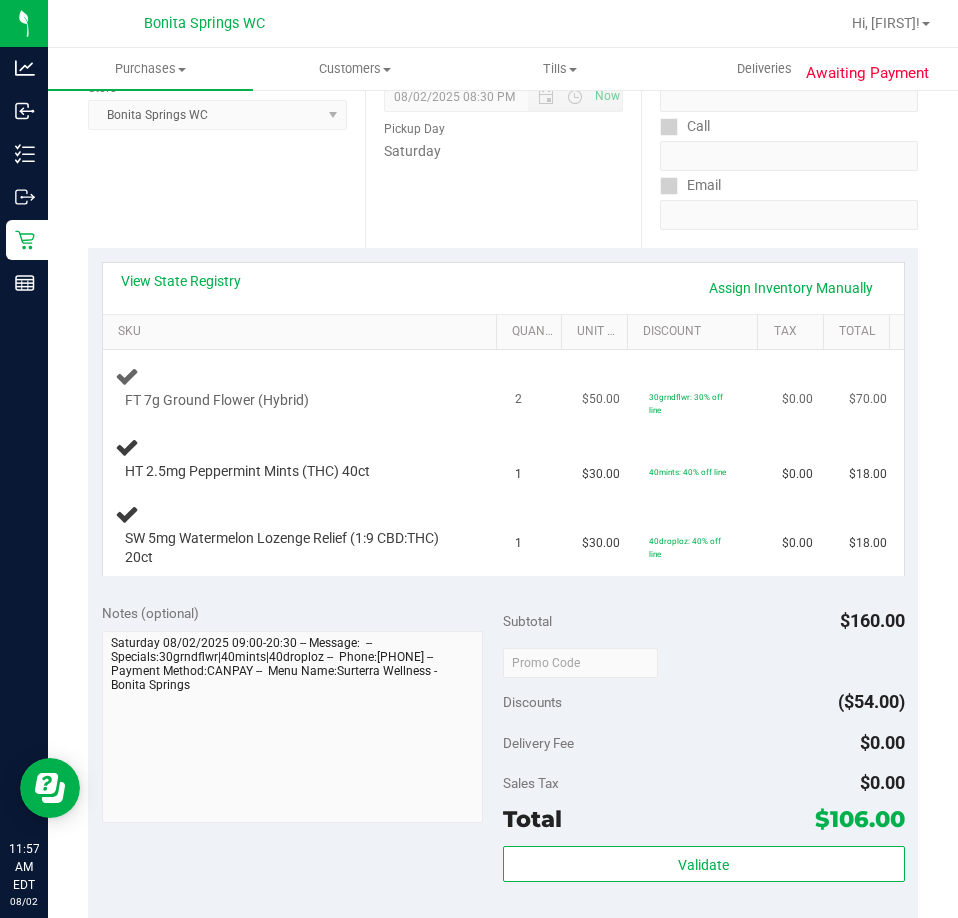 scroll, scrollTop: 300, scrollLeft: 0, axis: vertical 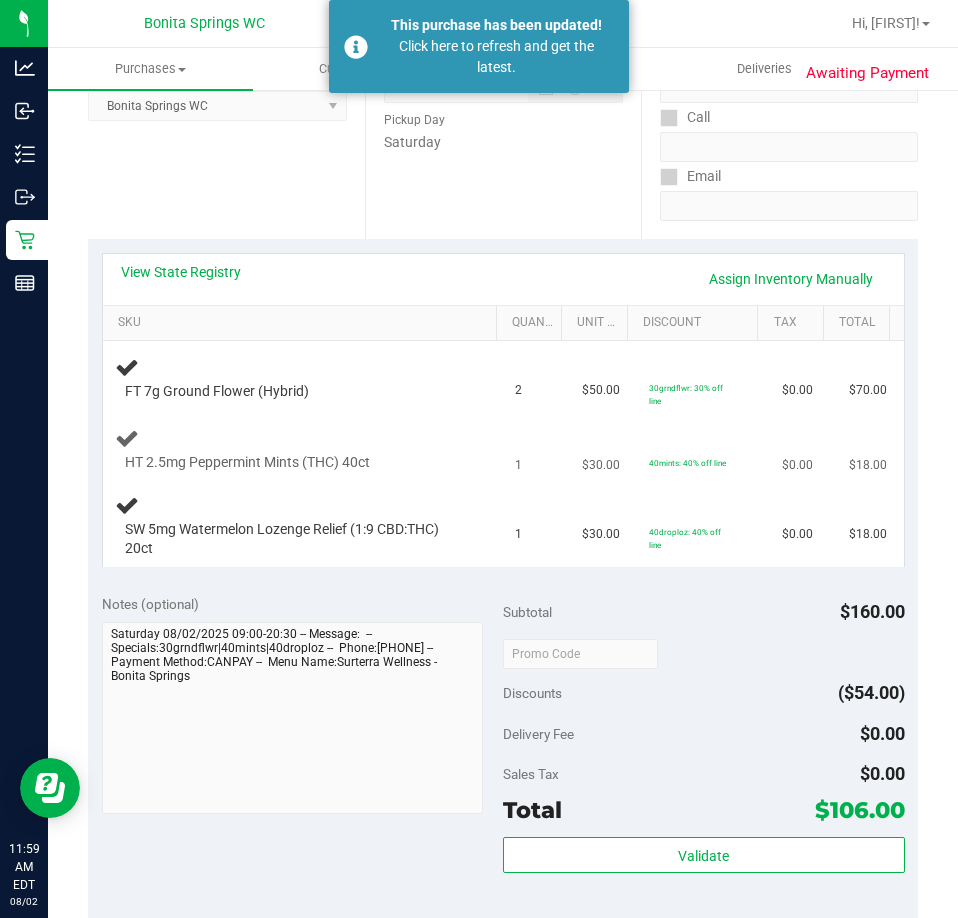 click on "HT 2.5mg Peppermint Mints (THC) 40ct" at bounding box center [303, 449] 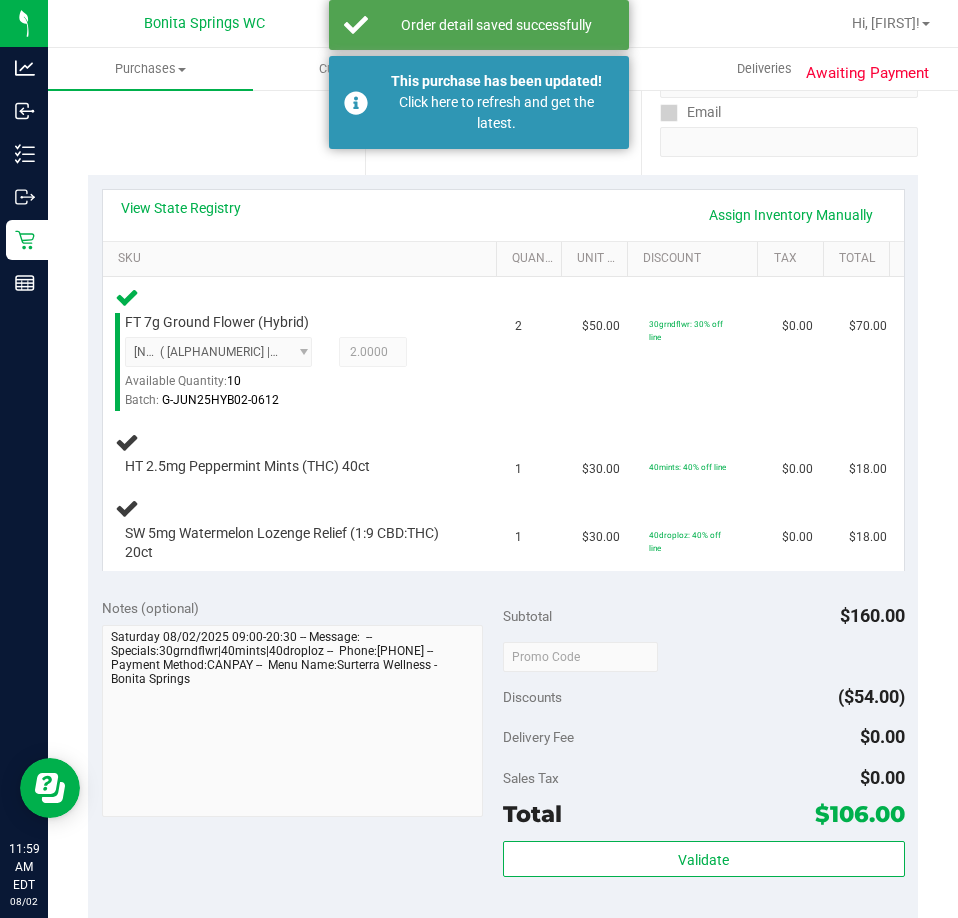 scroll, scrollTop: 400, scrollLeft: 0, axis: vertical 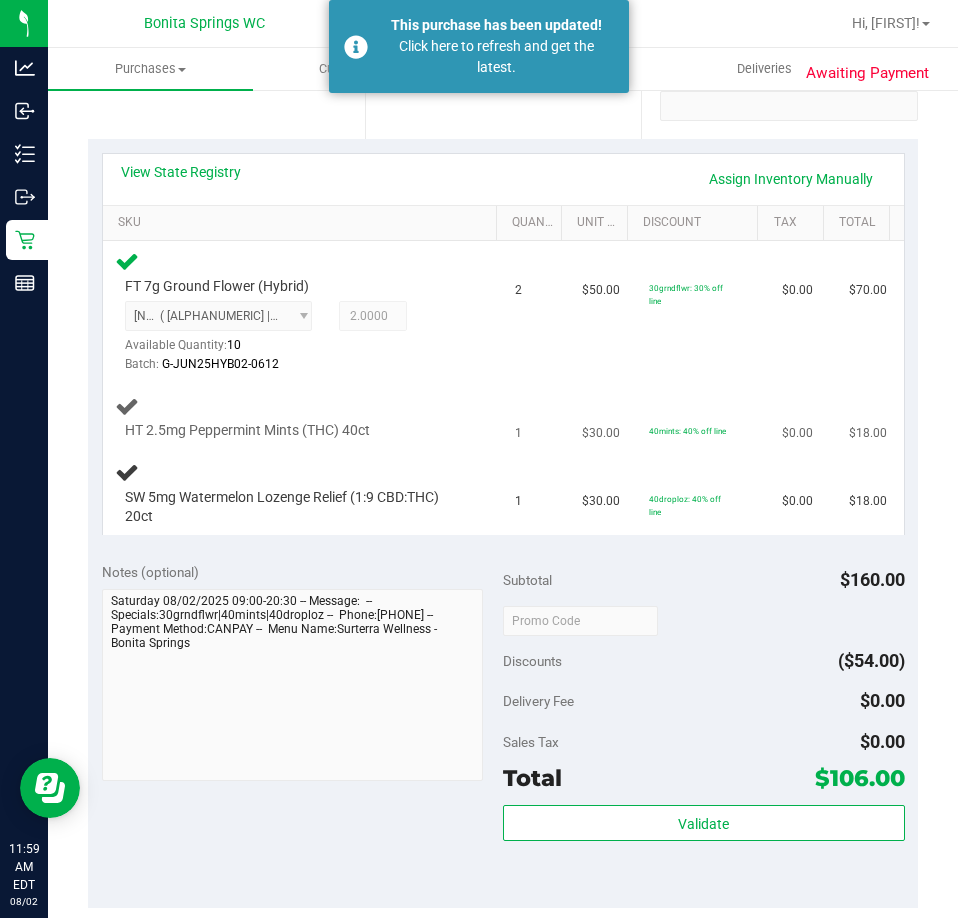 click on "HT 2.5mg Peppermint Mints (THC) 40ct" at bounding box center (303, 417) 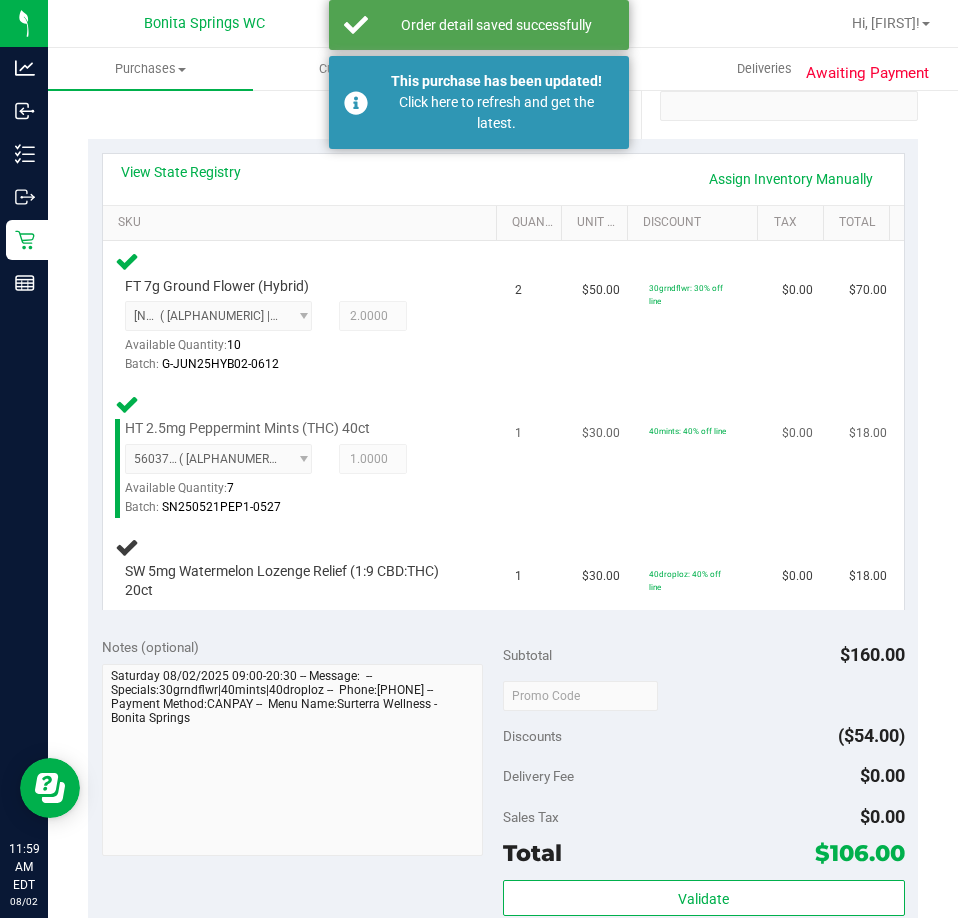click on "1" at bounding box center (536, 455) 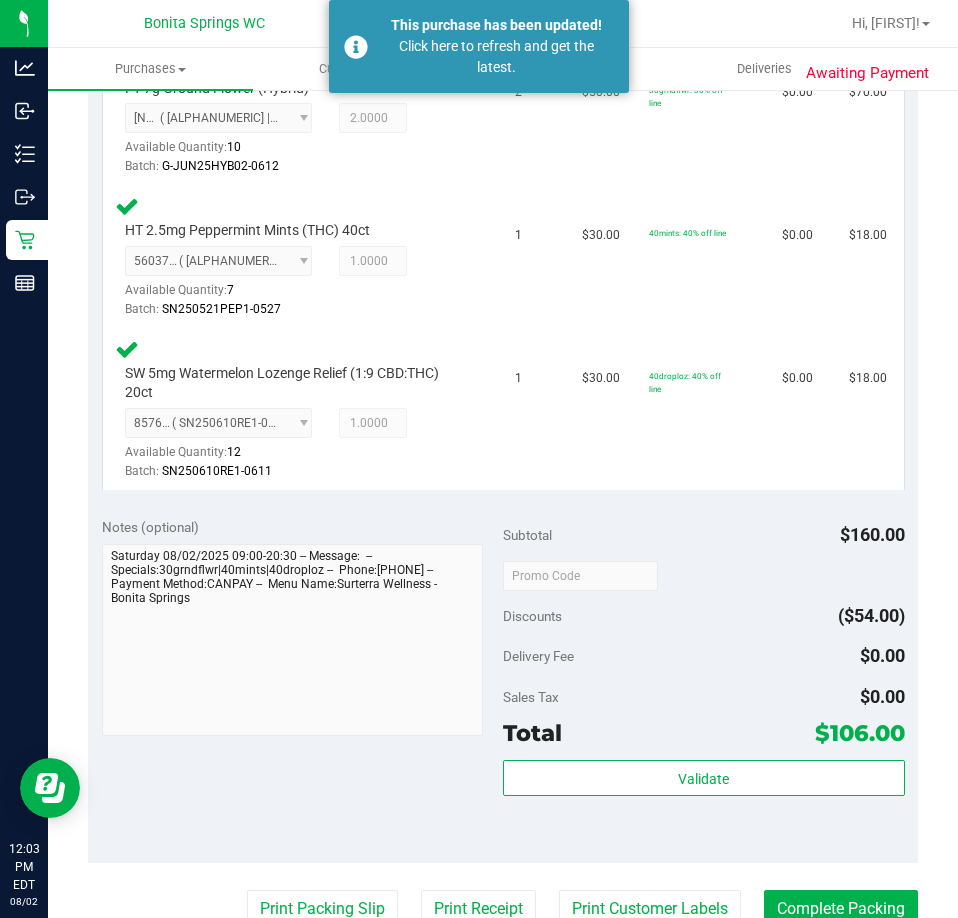 scroll, scrollTop: 800, scrollLeft: 0, axis: vertical 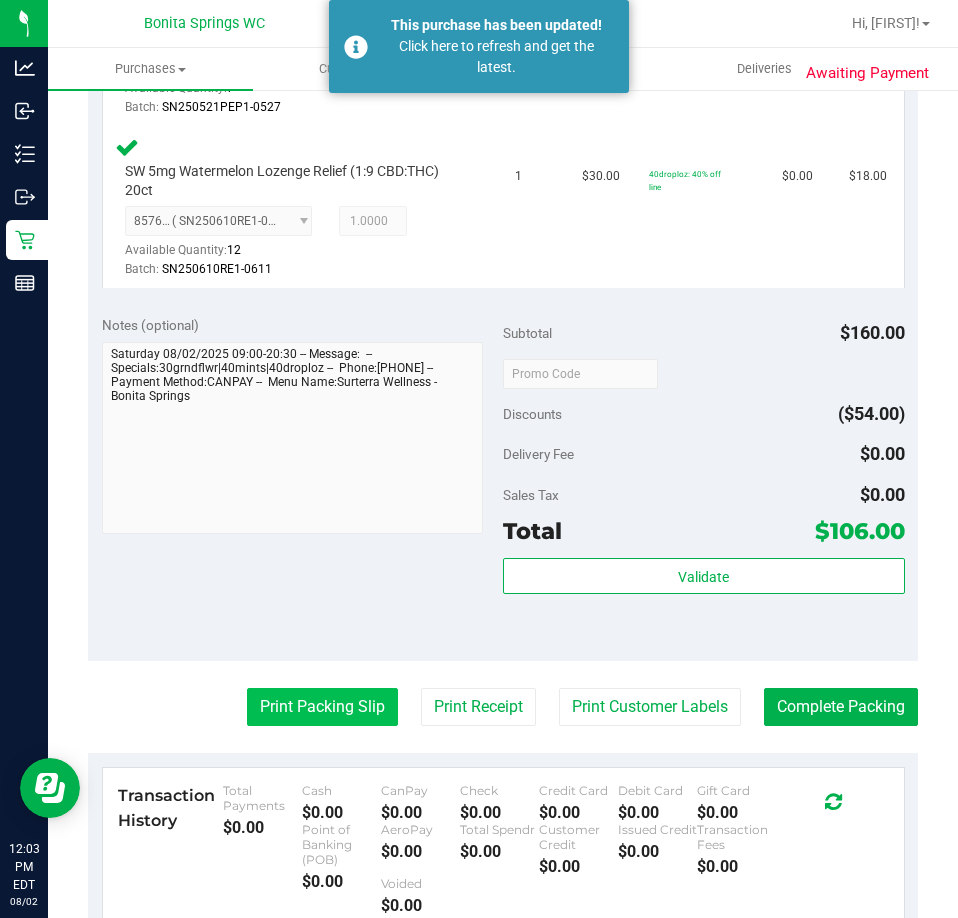 click on "Print Packing Slip" at bounding box center (322, 707) 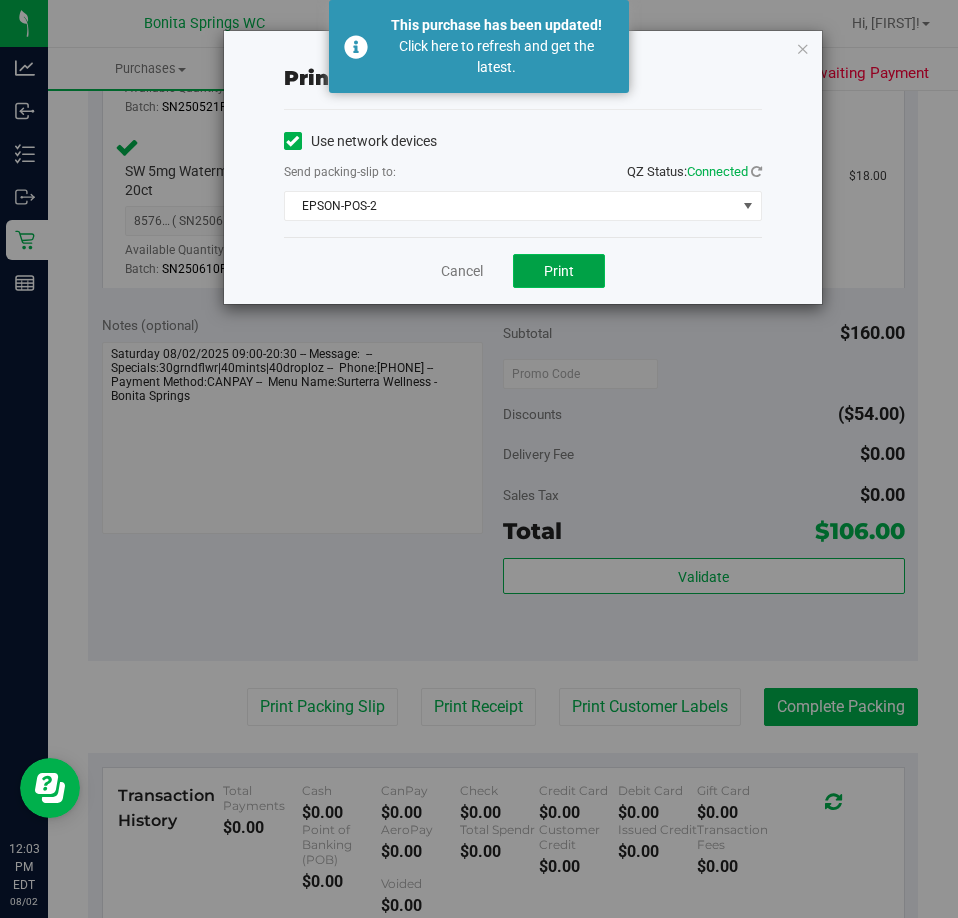 click on "Print" at bounding box center [559, 271] 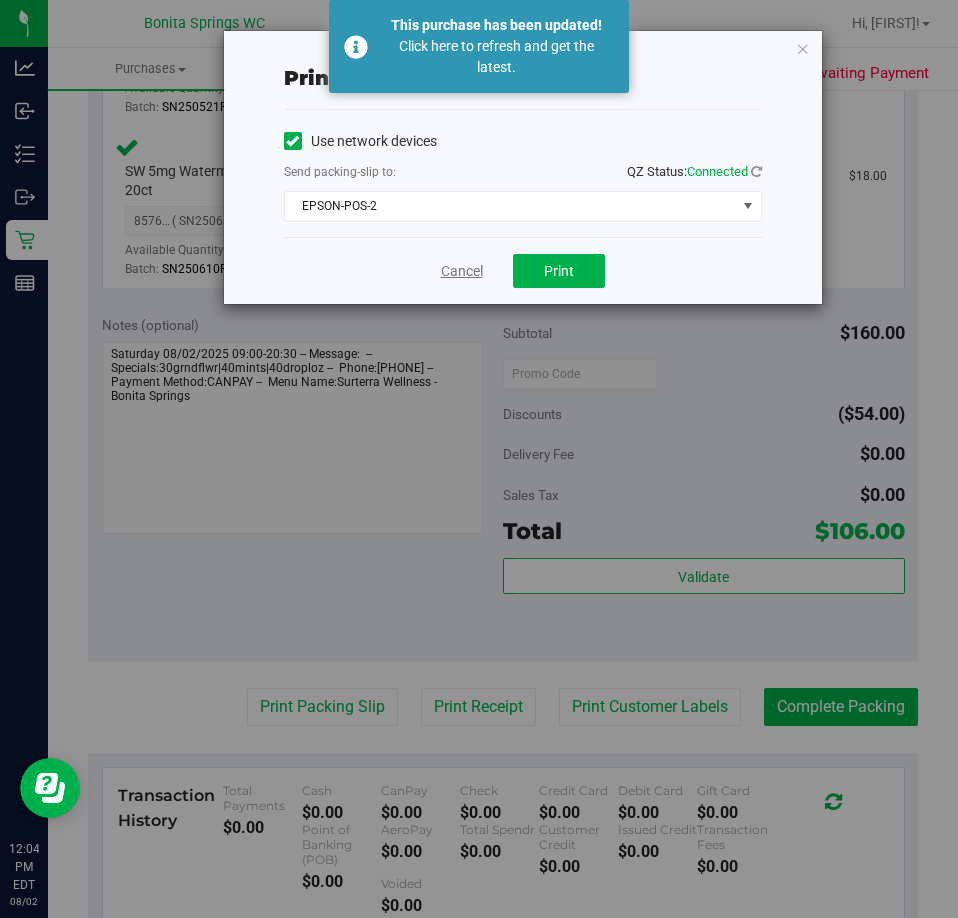 click on "Cancel" at bounding box center (462, 271) 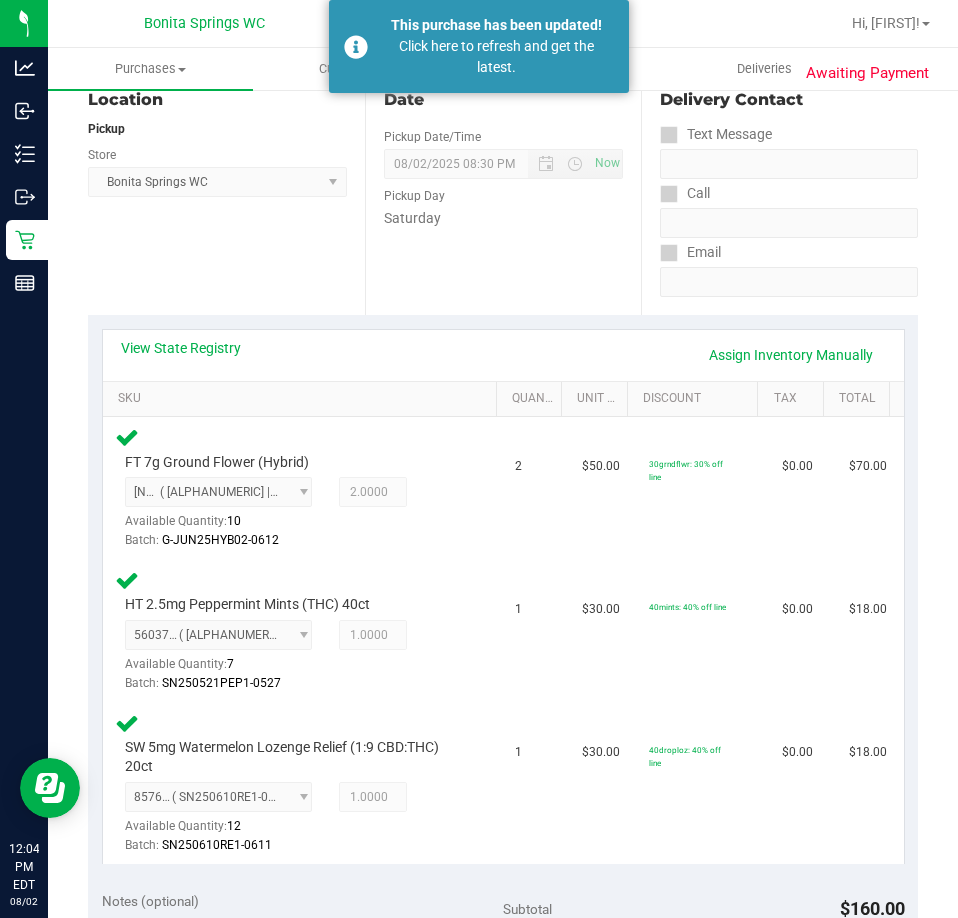 scroll, scrollTop: 0, scrollLeft: 0, axis: both 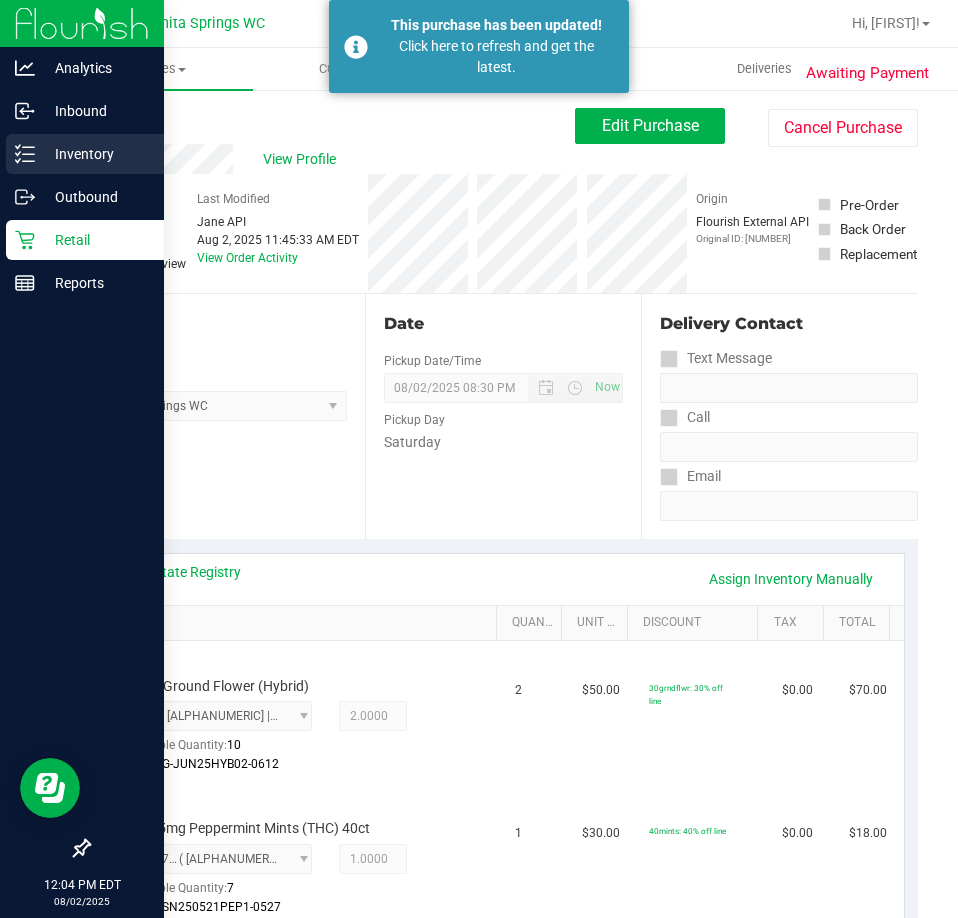 click on "Inventory" at bounding box center [95, 154] 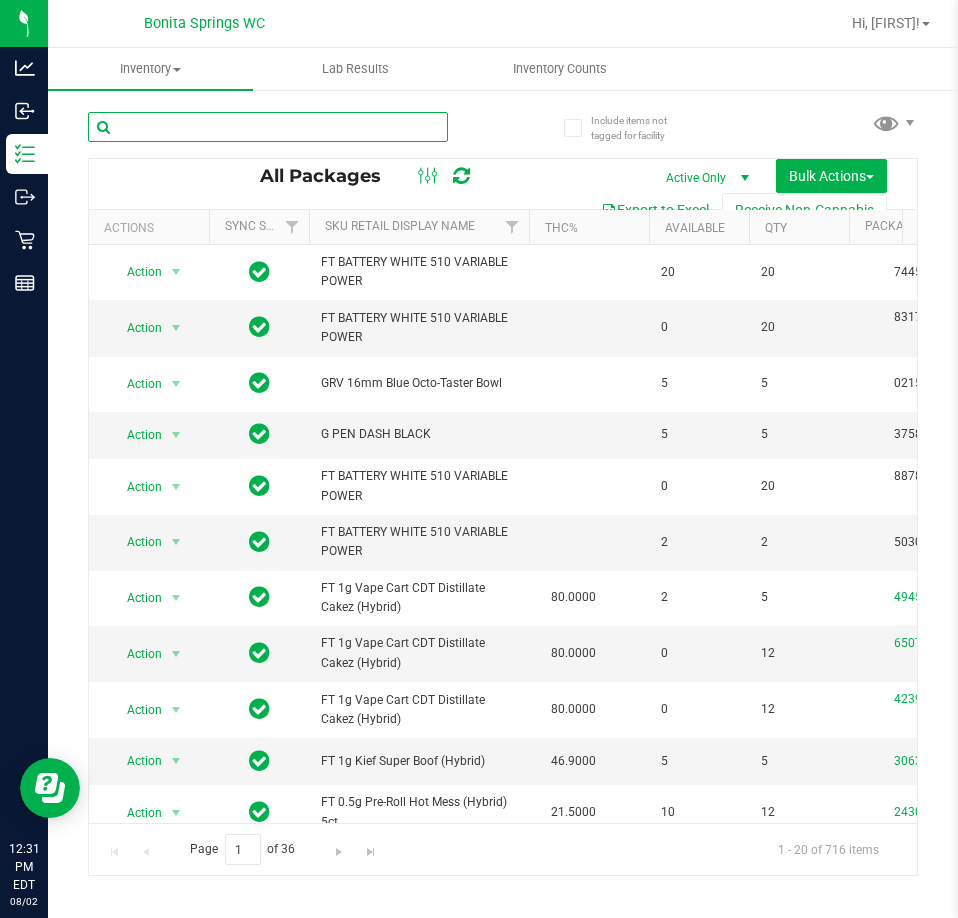 click at bounding box center [268, 127] 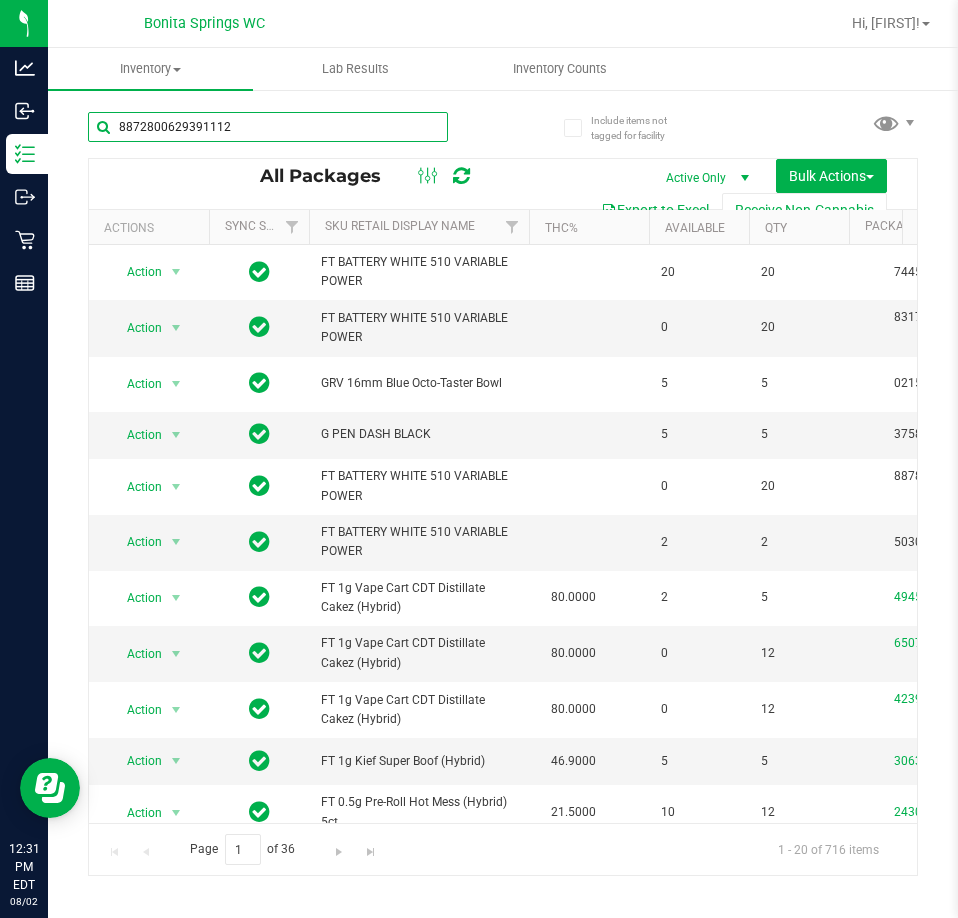 type on "8872800629391112" 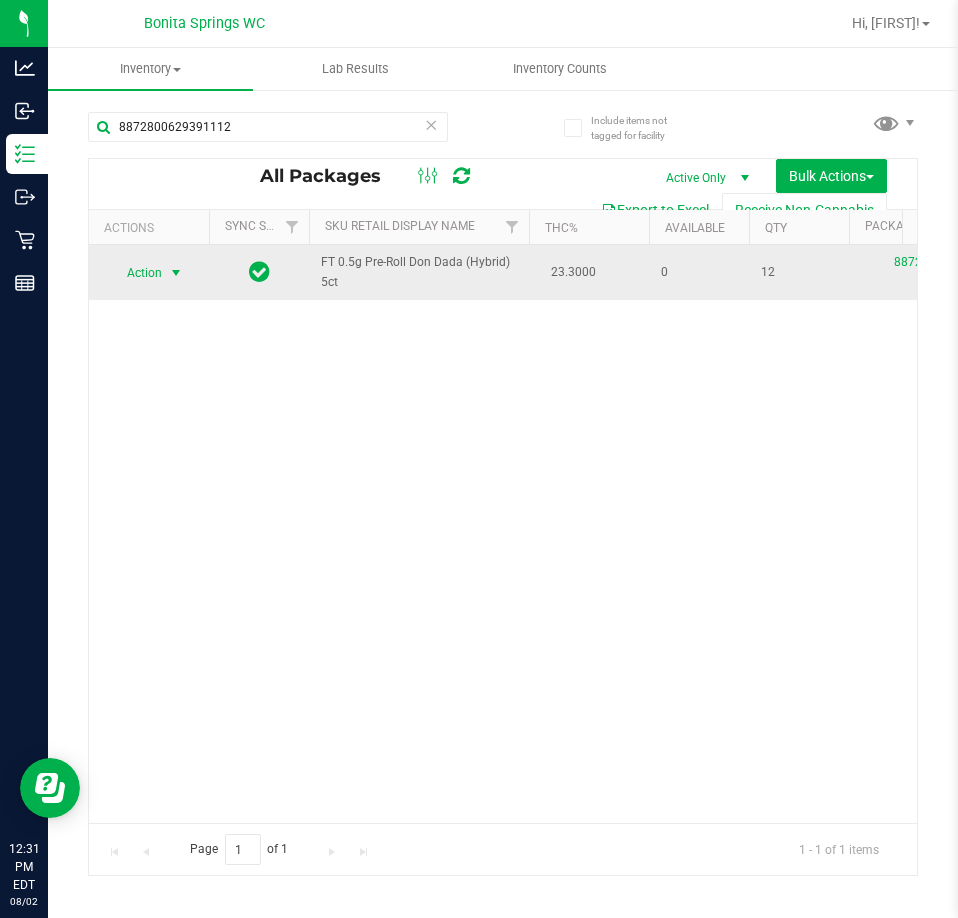 click at bounding box center (176, 273) 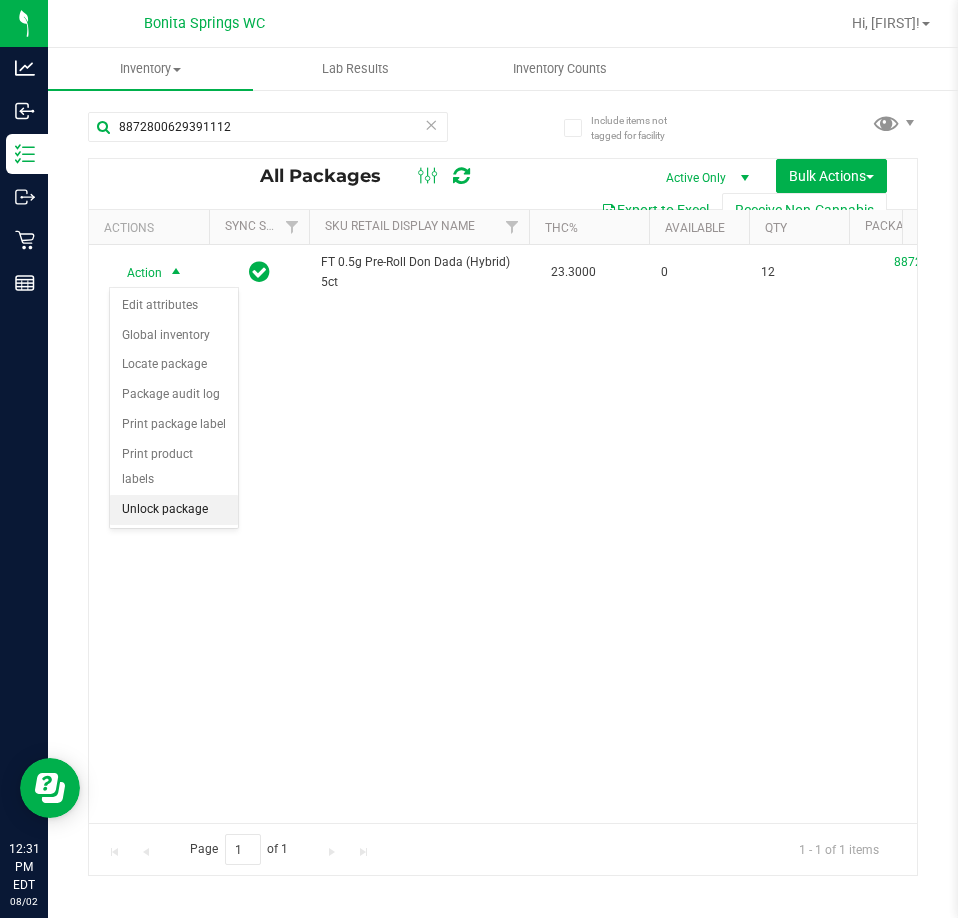 click on "Unlock package" at bounding box center (174, 510) 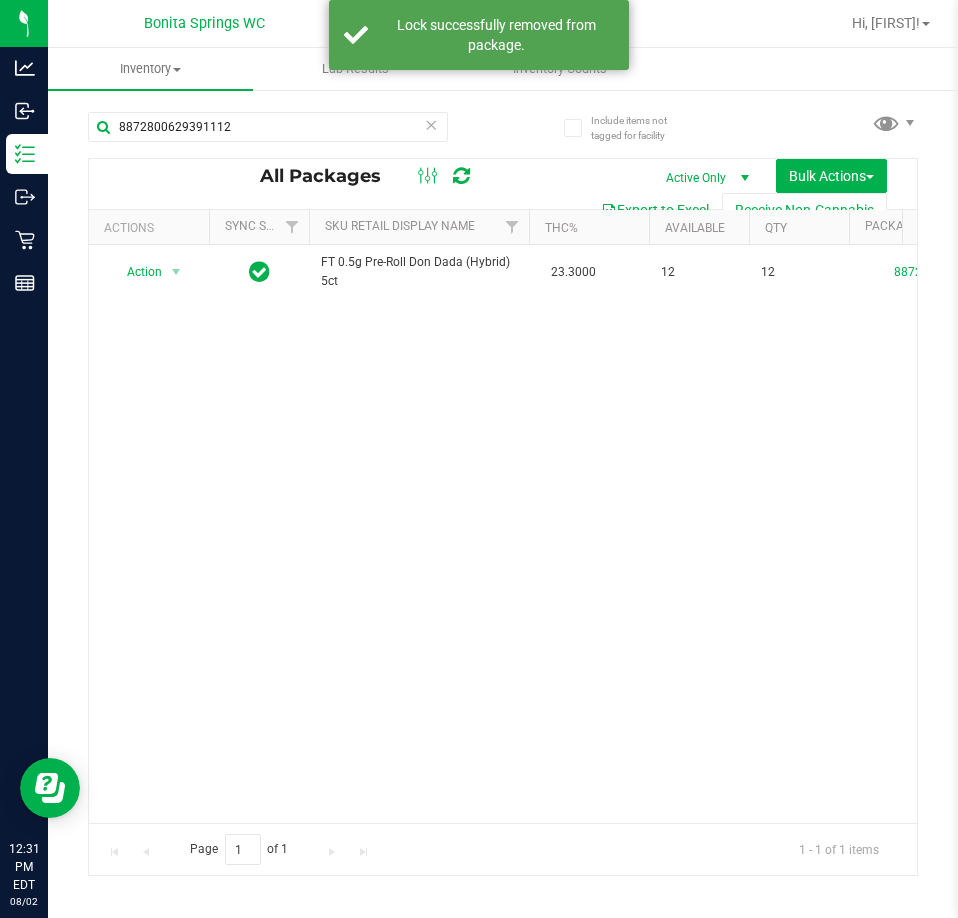 click at bounding box center (431, 124) 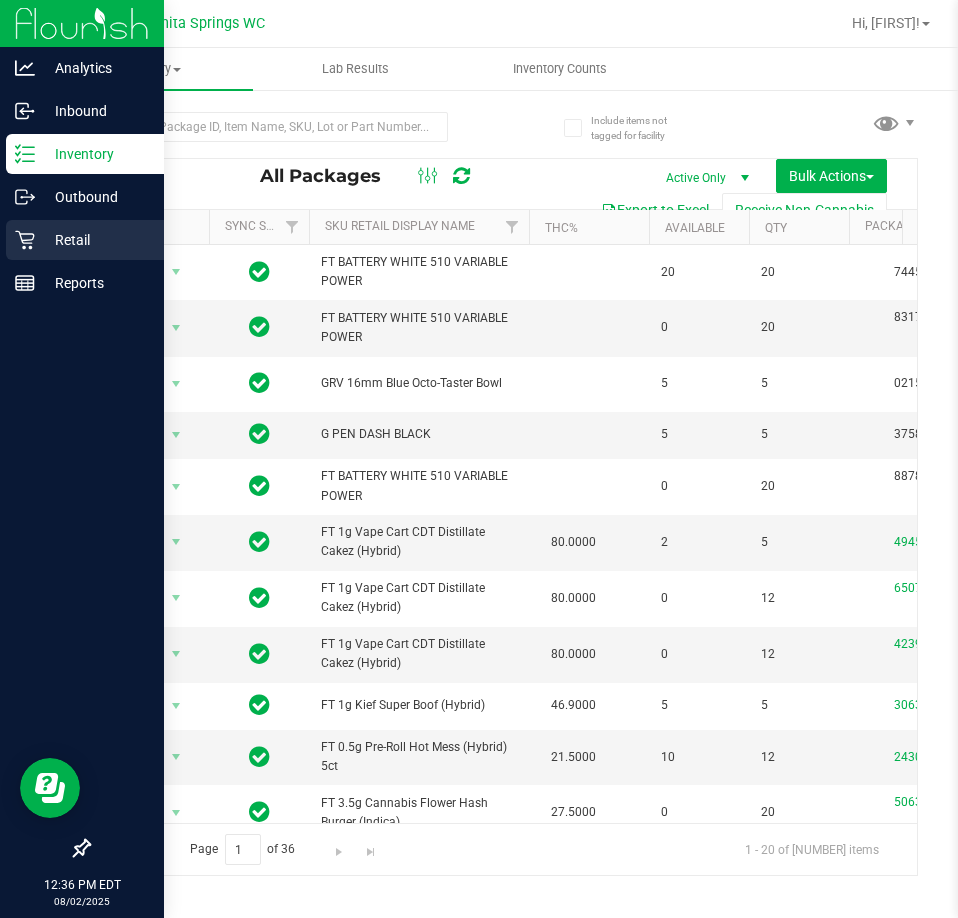 click on "Retail" at bounding box center (85, 240) 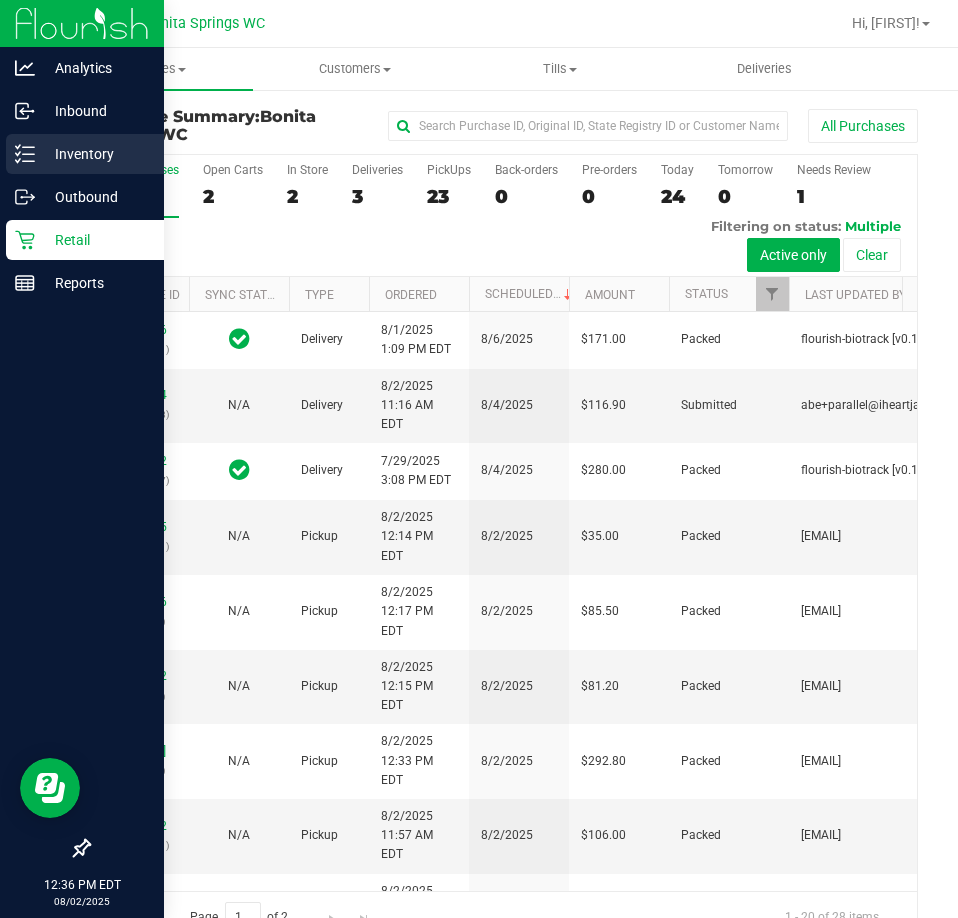 click on "Inventory" at bounding box center (95, 154) 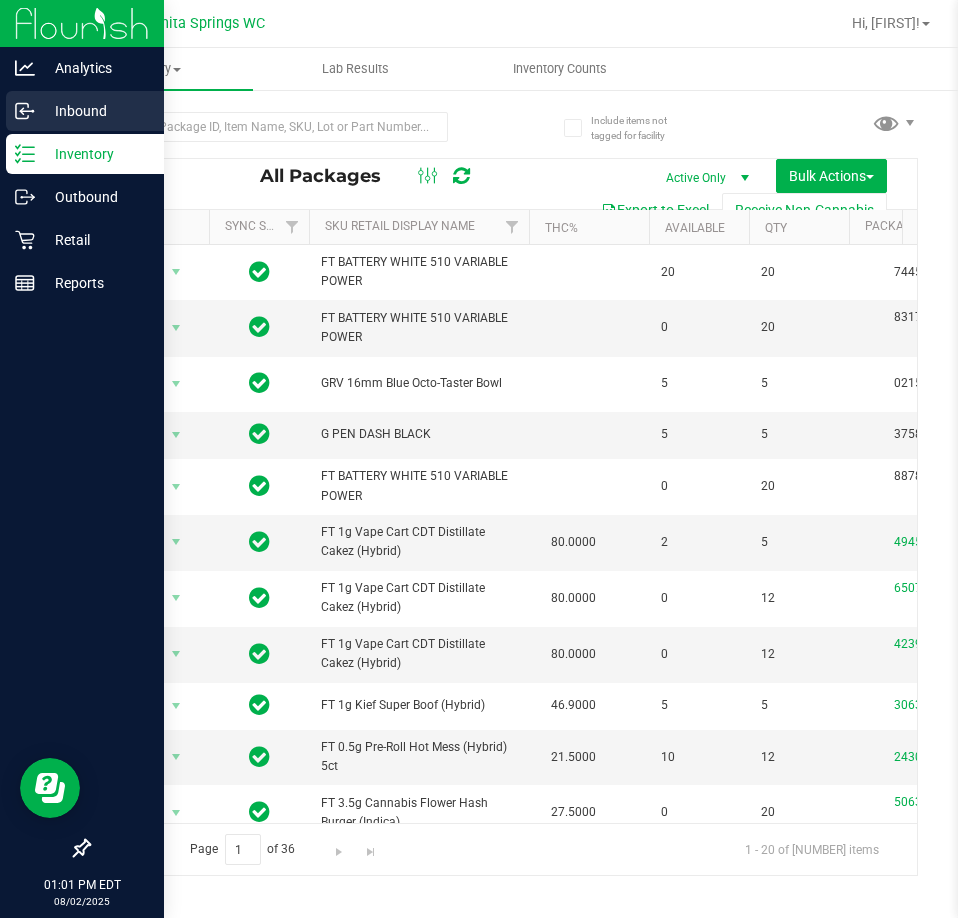 click on "Inbound" at bounding box center [95, 111] 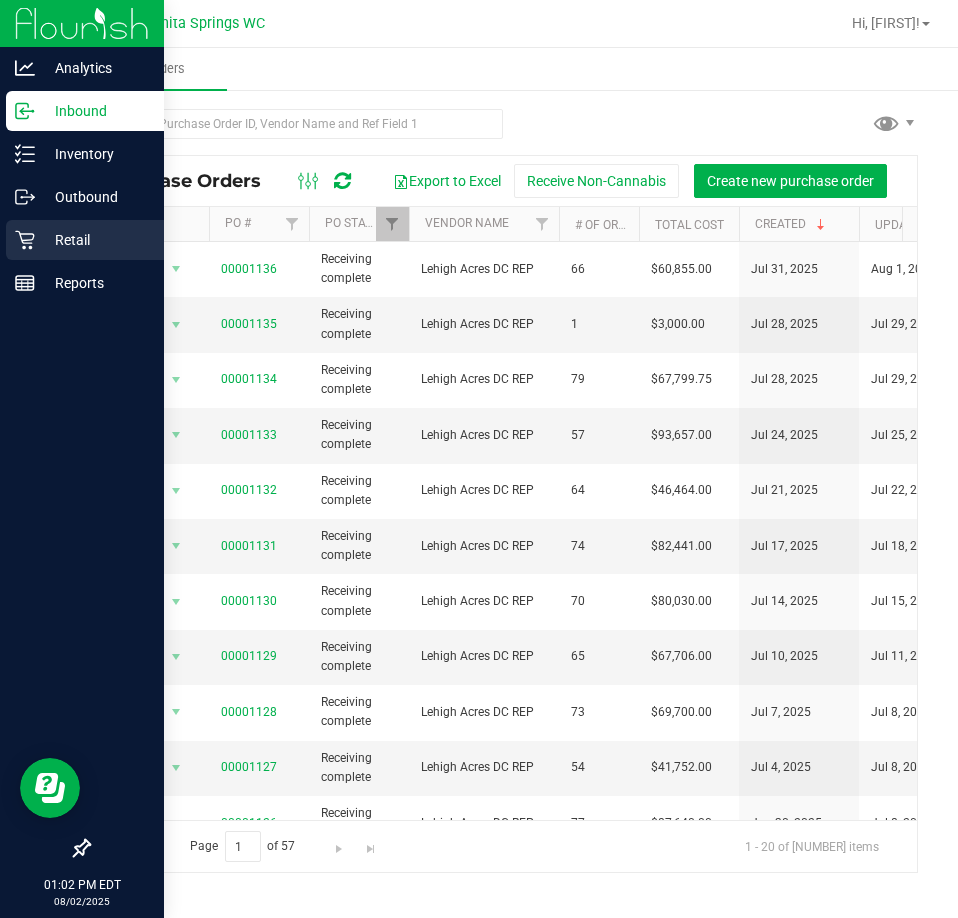click on "Retail" at bounding box center [95, 240] 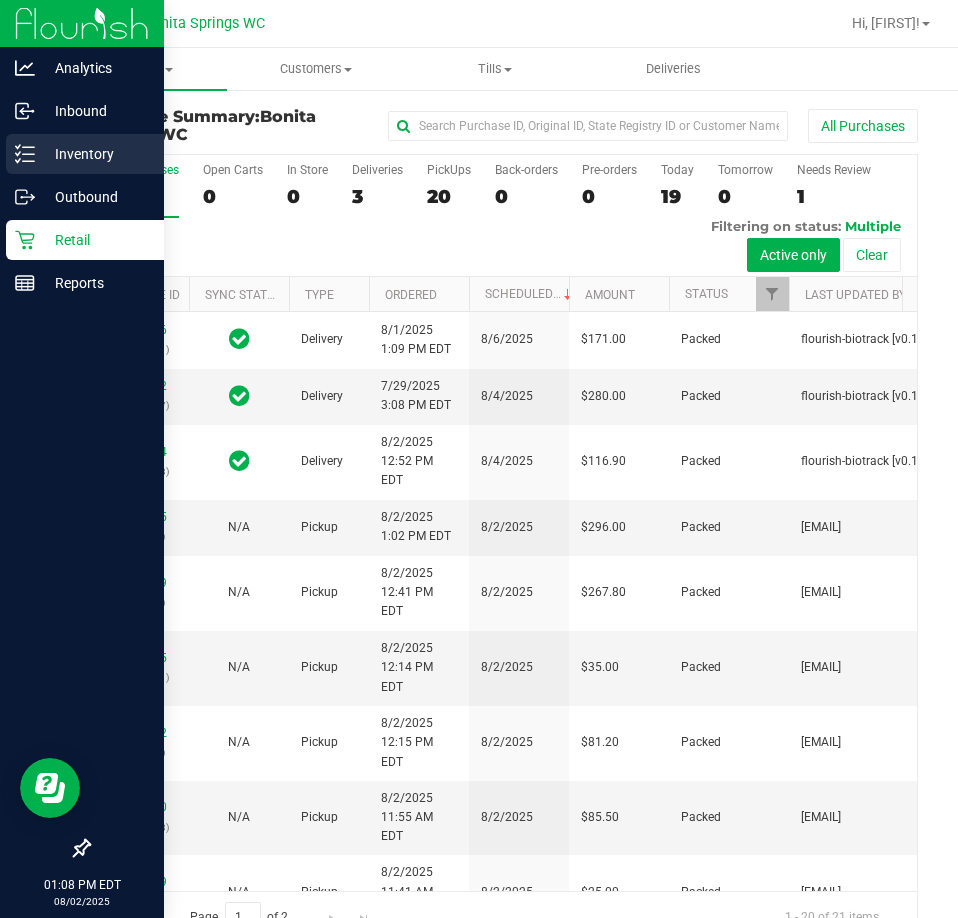 click on "Inventory" at bounding box center (95, 154) 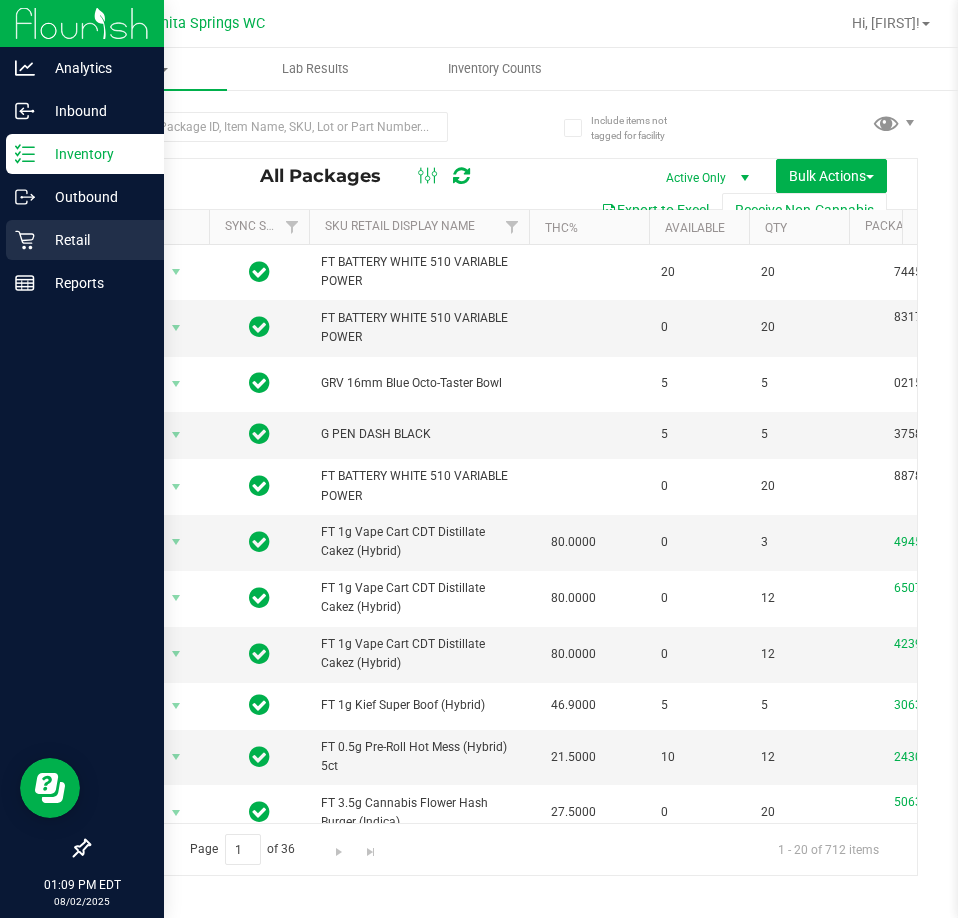click on "Retail" at bounding box center [85, 240] 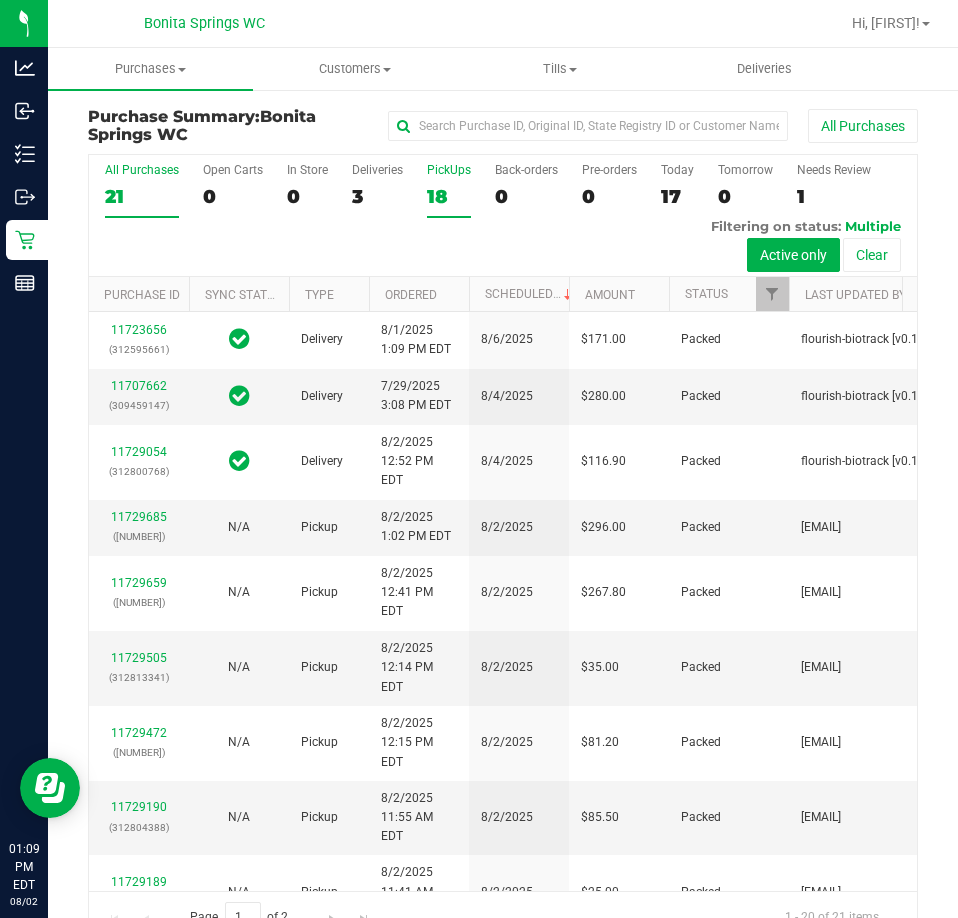 click on "18" at bounding box center (449, 196) 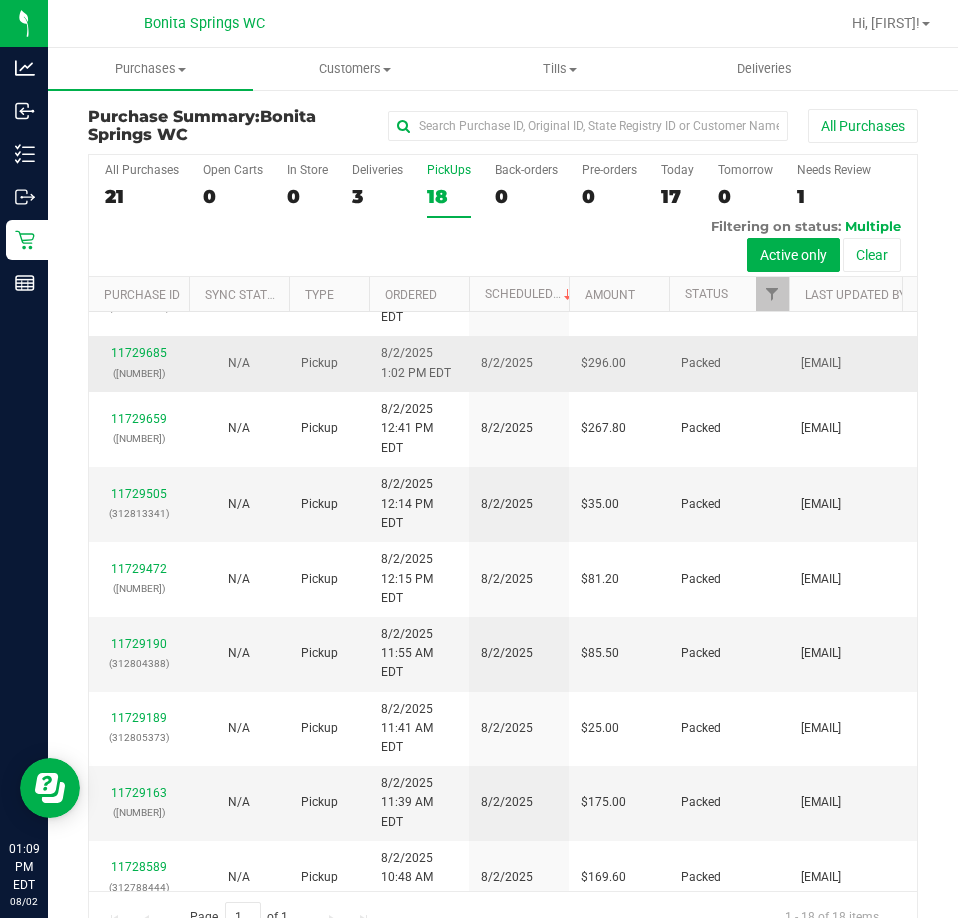 scroll, scrollTop: 0, scrollLeft: 0, axis: both 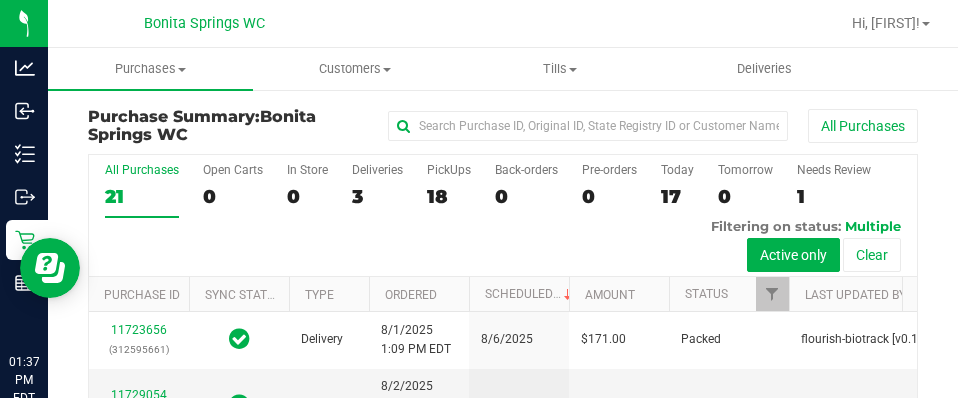 click on "All Purchases
[NUMBER]
Open Carts
[NUMBER]
In Store
[NUMBER]
Deliveries
[NUMBER]
PickUps
[NUMBER]
Back-orders
[NUMBER]
Pre-orders
[NUMBER]
Today
[NUMBER]
Tomorrow
[NUMBER]" at bounding box center (503, 216) 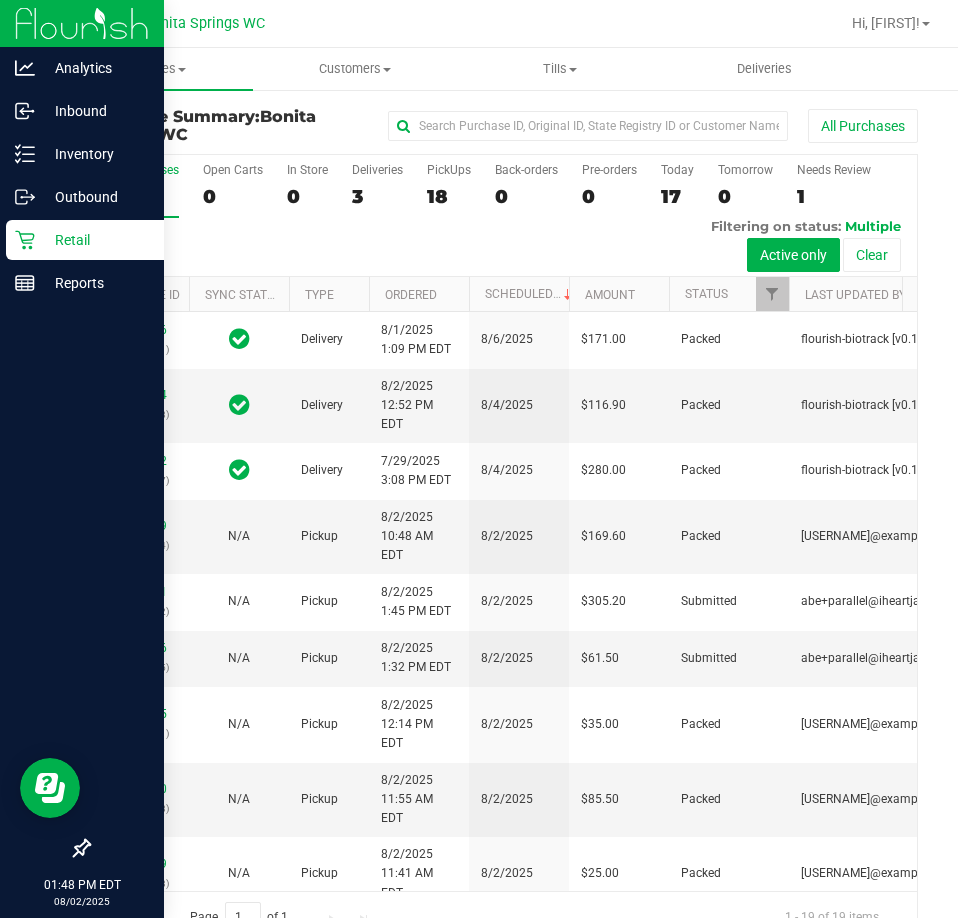 click on "Retail" at bounding box center [95, 240] 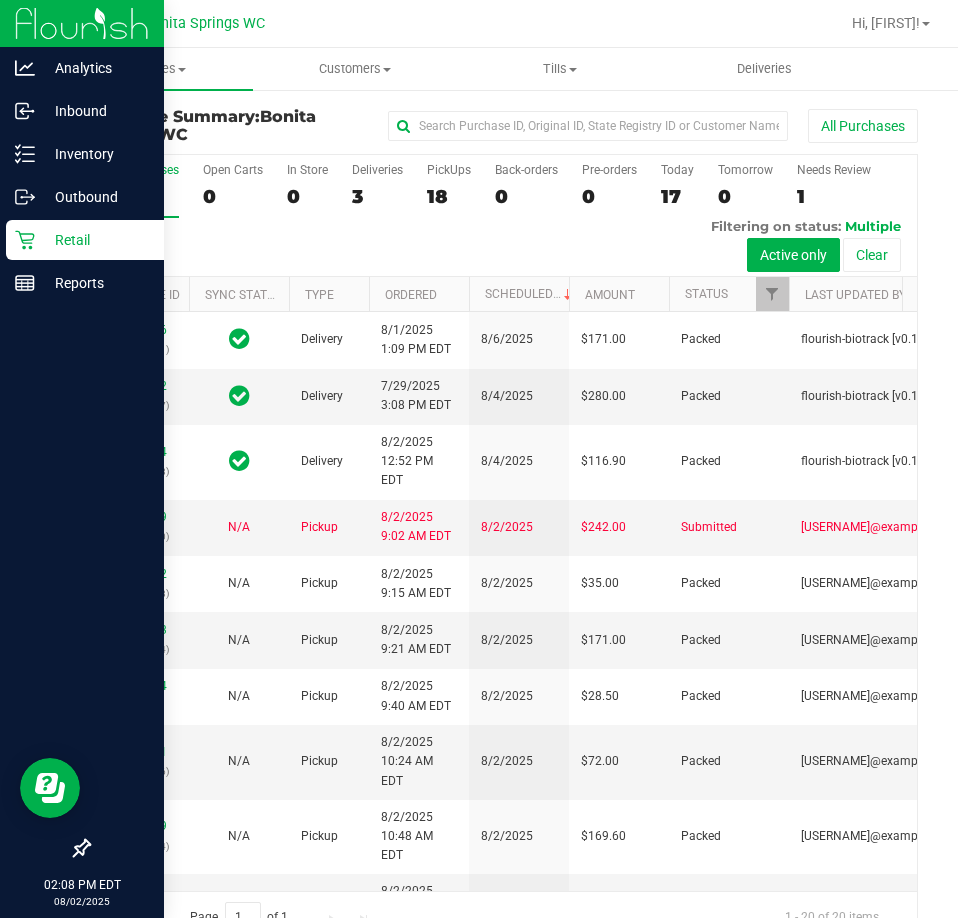 click on "Retail" at bounding box center (95, 240) 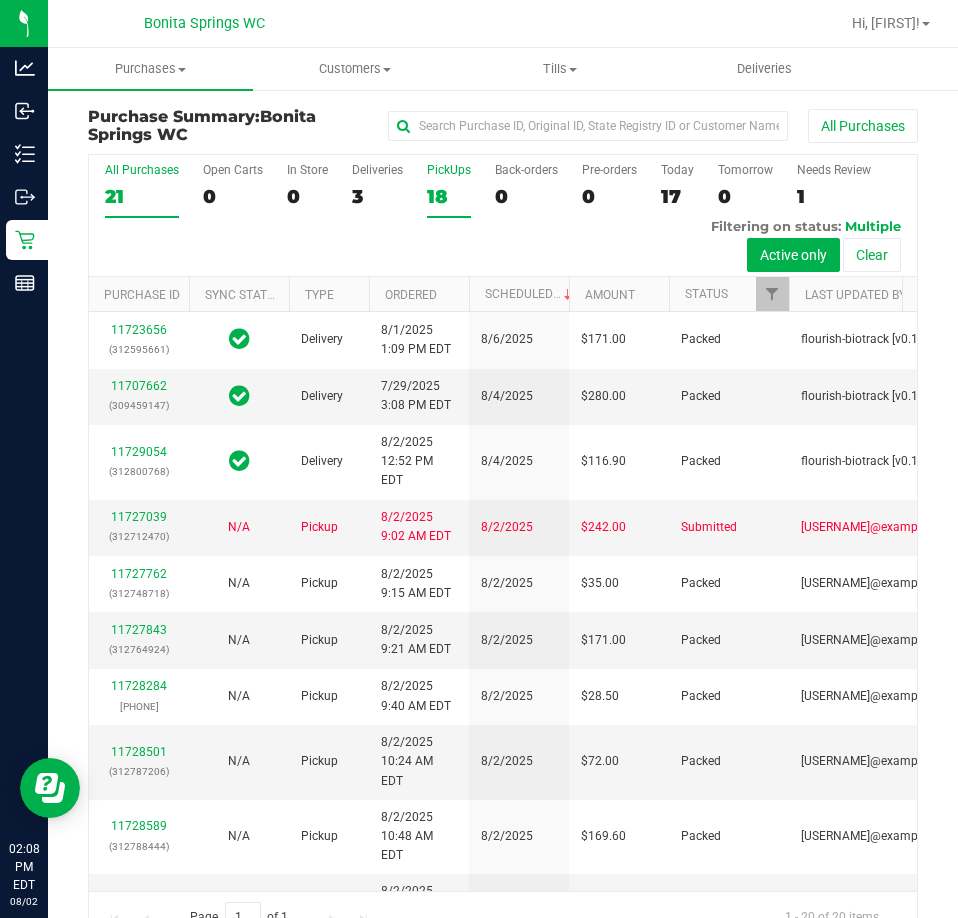 click on "PickUps" at bounding box center [449, 170] 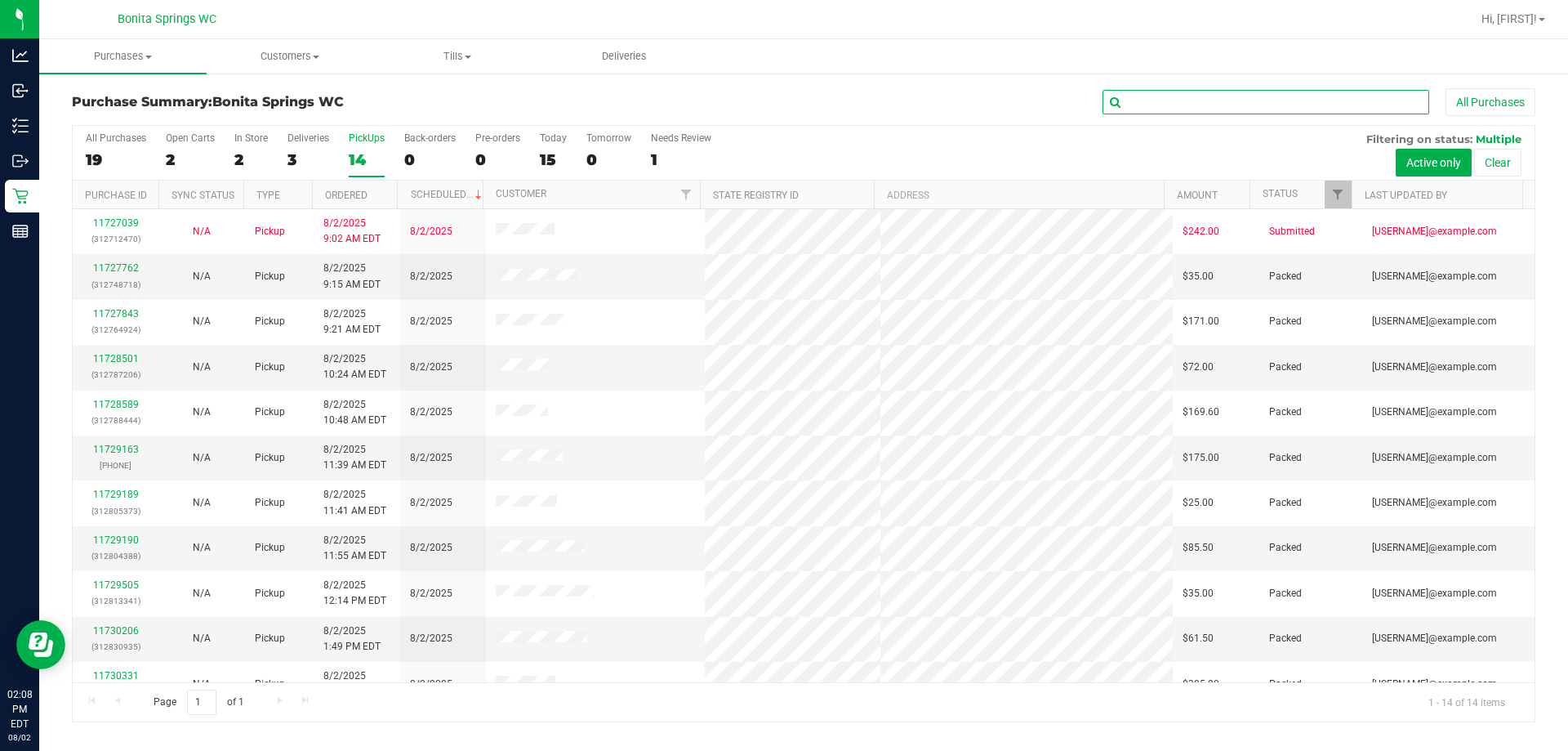 click at bounding box center (1266, 102) 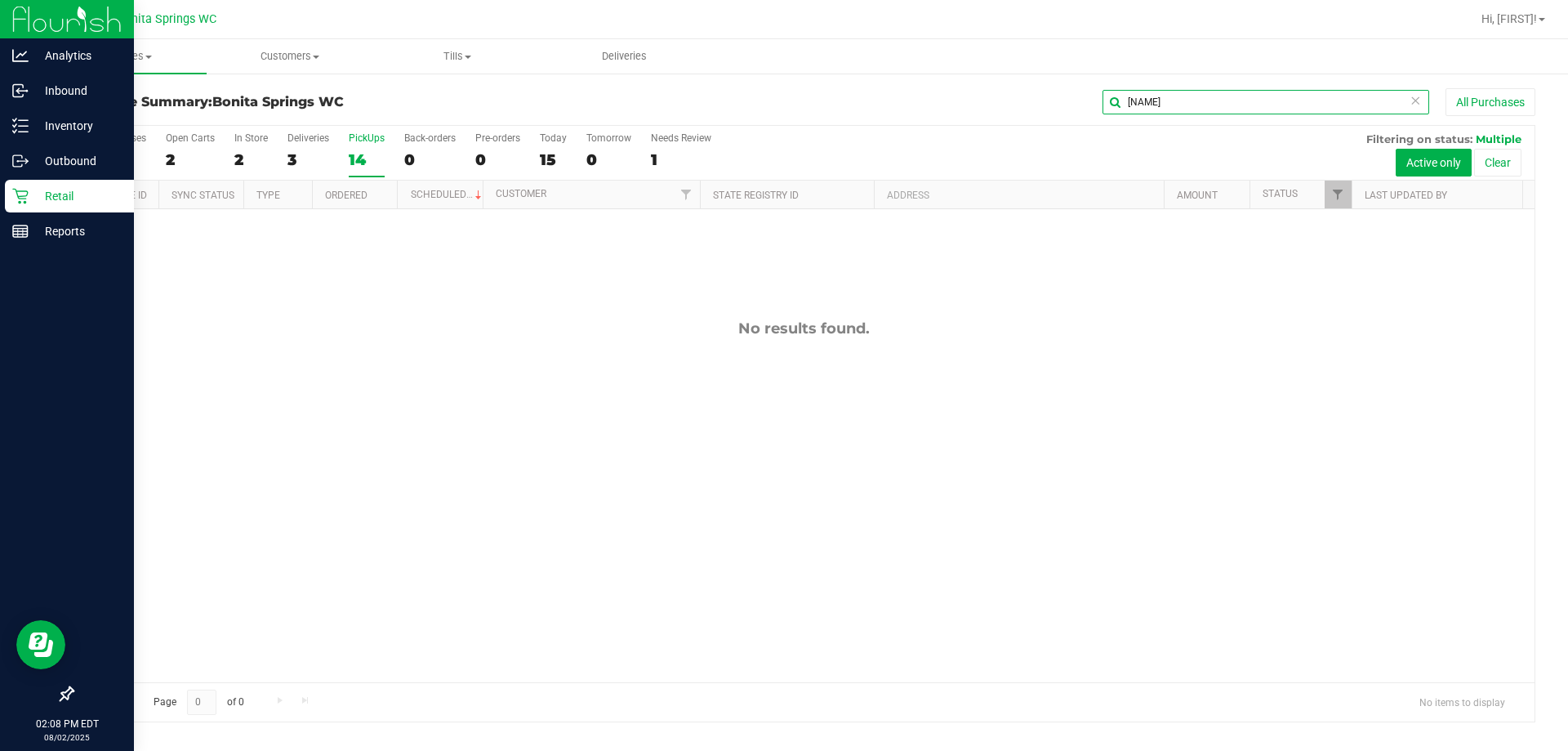 type on "[NAME]" 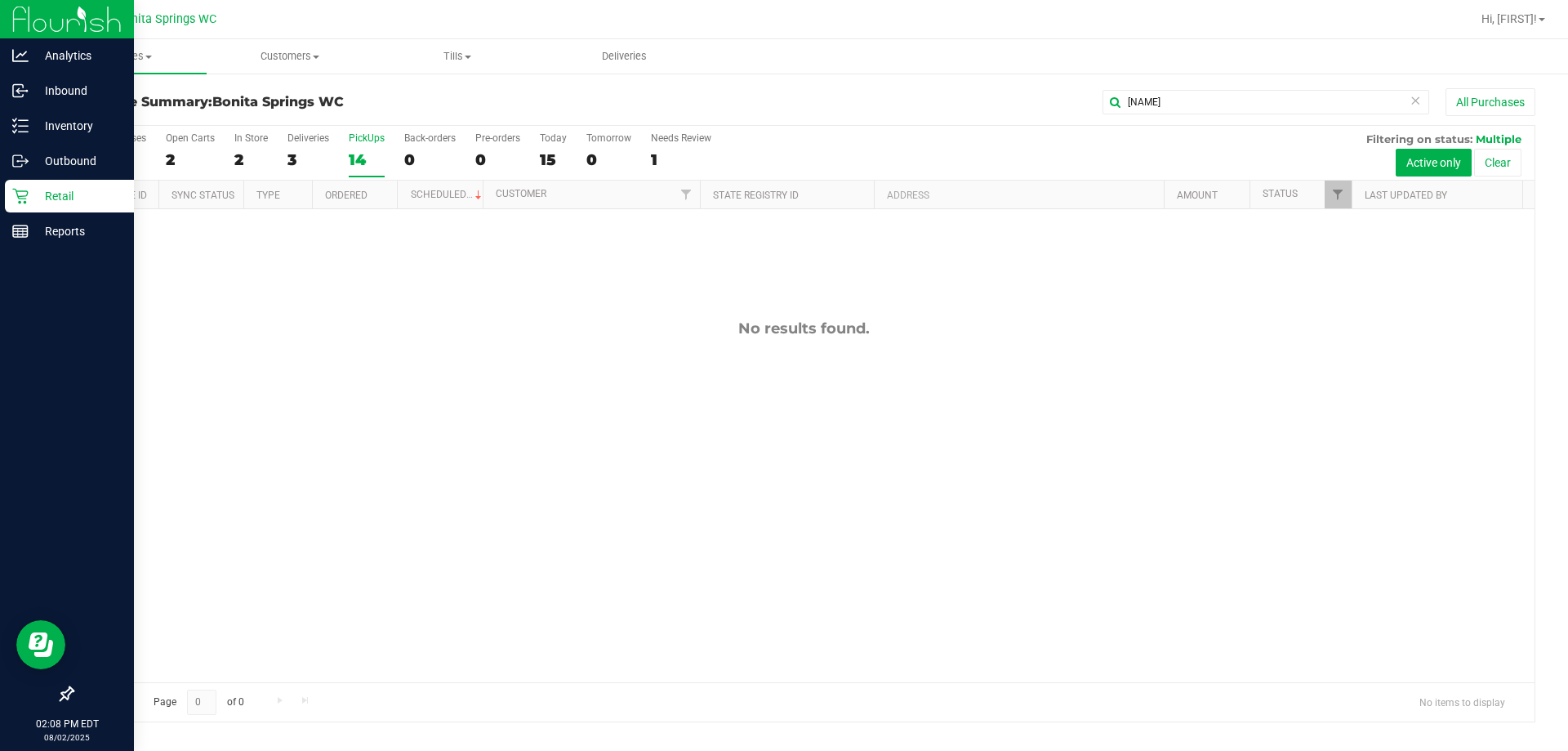 click on "Retail" at bounding box center [78, 196] 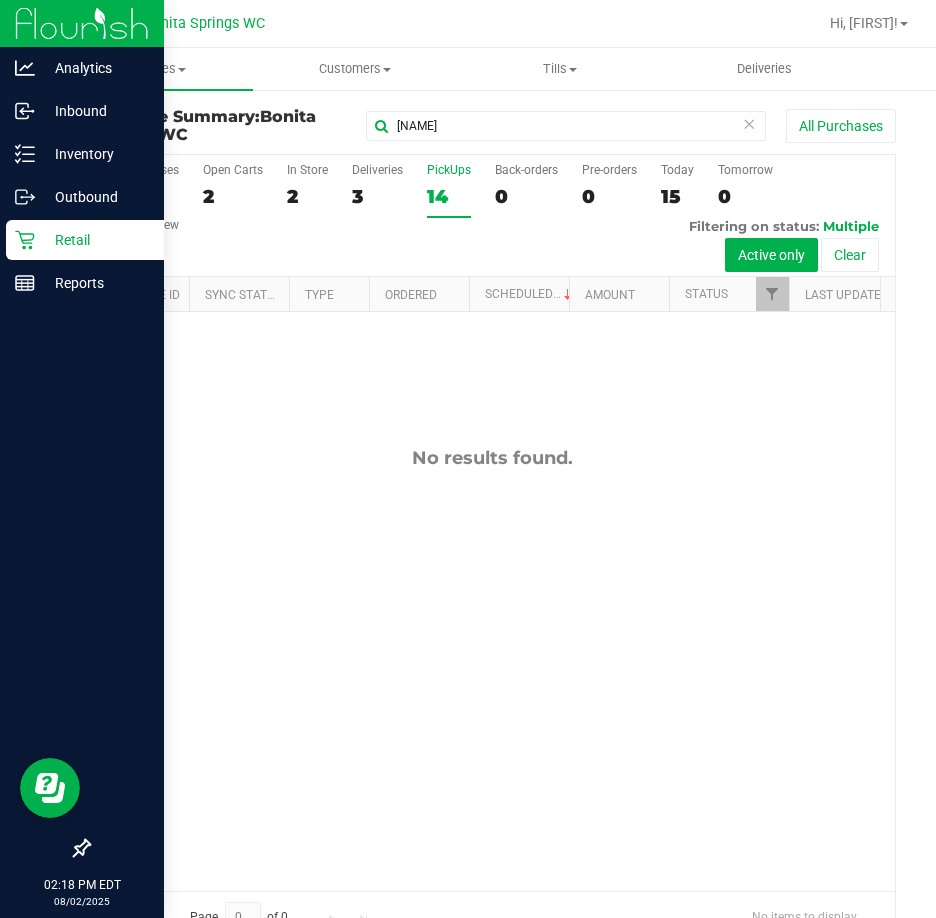 click on "Retail" at bounding box center [95, 240] 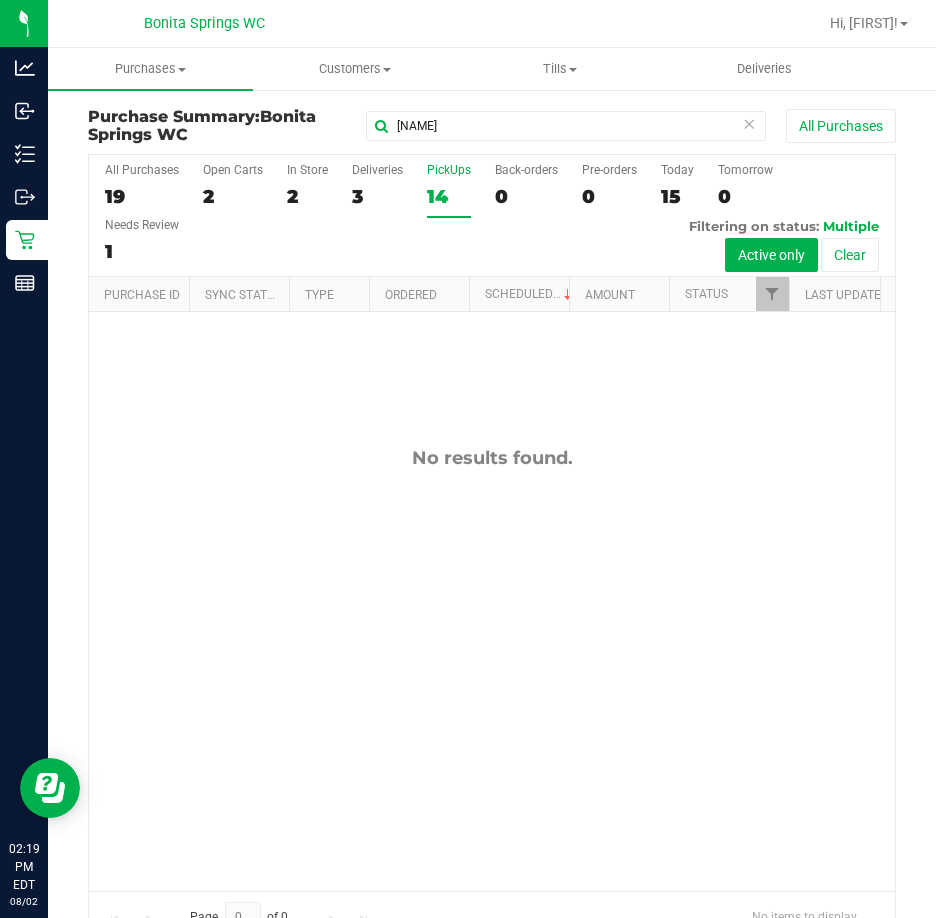 click on "PickUps" at bounding box center (449, 170) 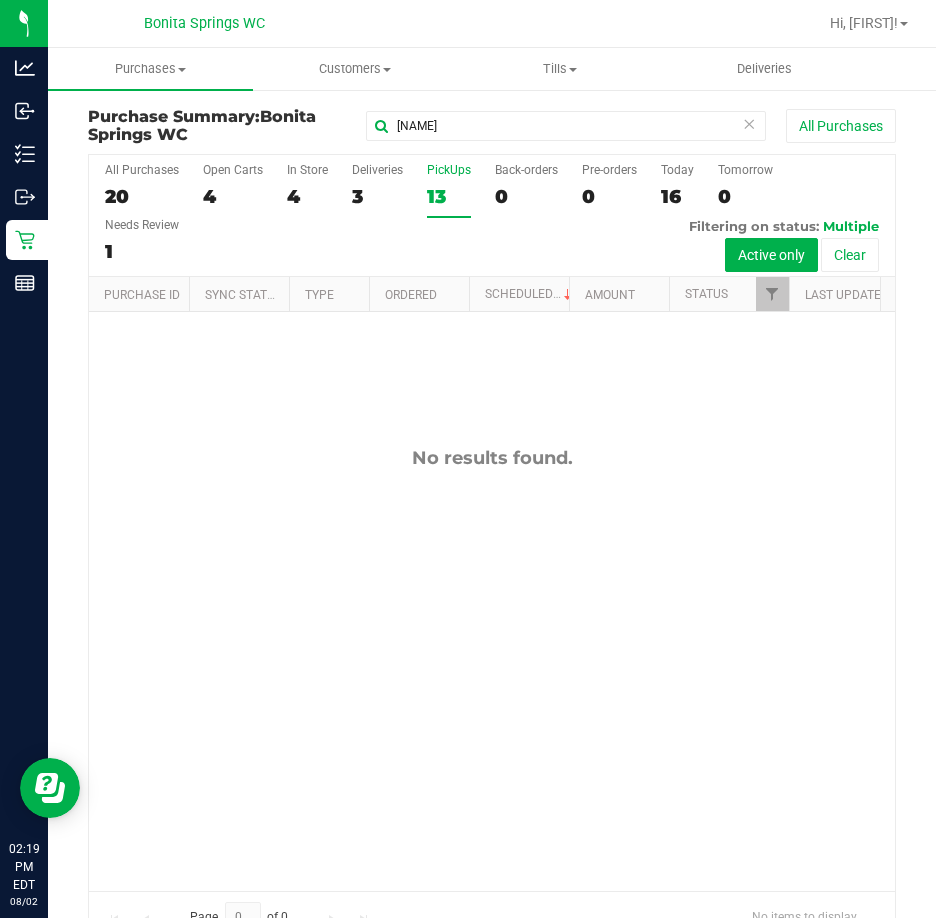 click on "PickUps" at bounding box center (449, 170) 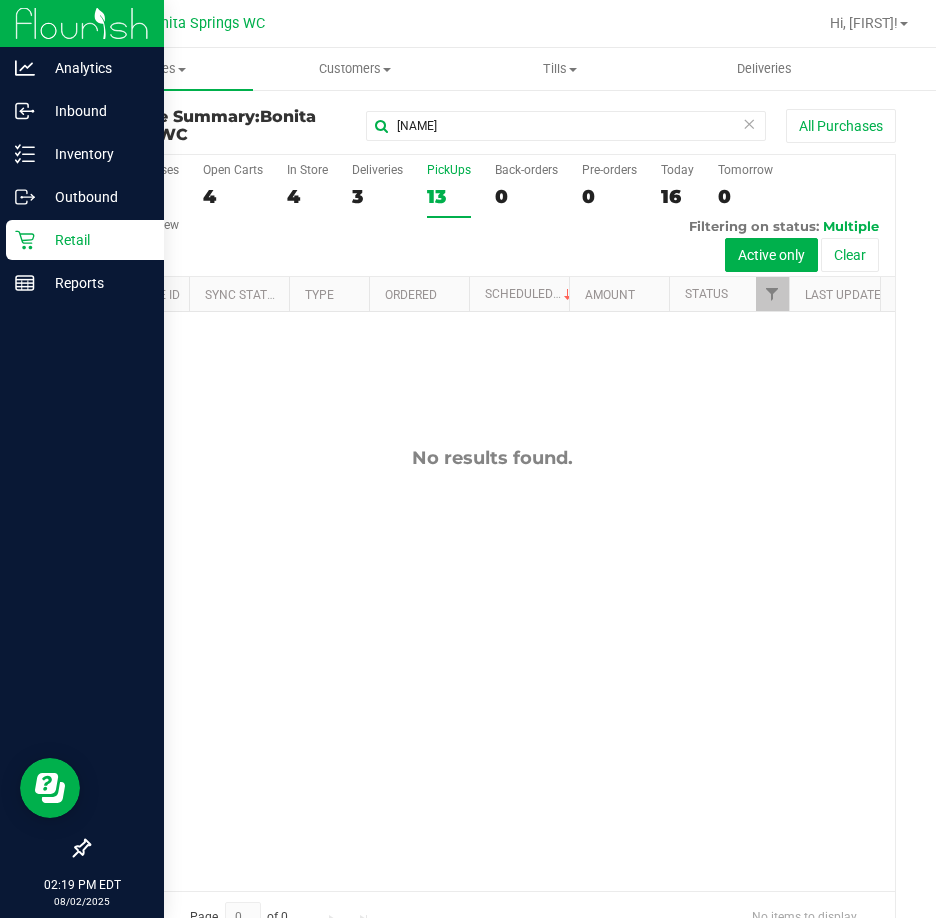 click on "Retail" at bounding box center [95, 240] 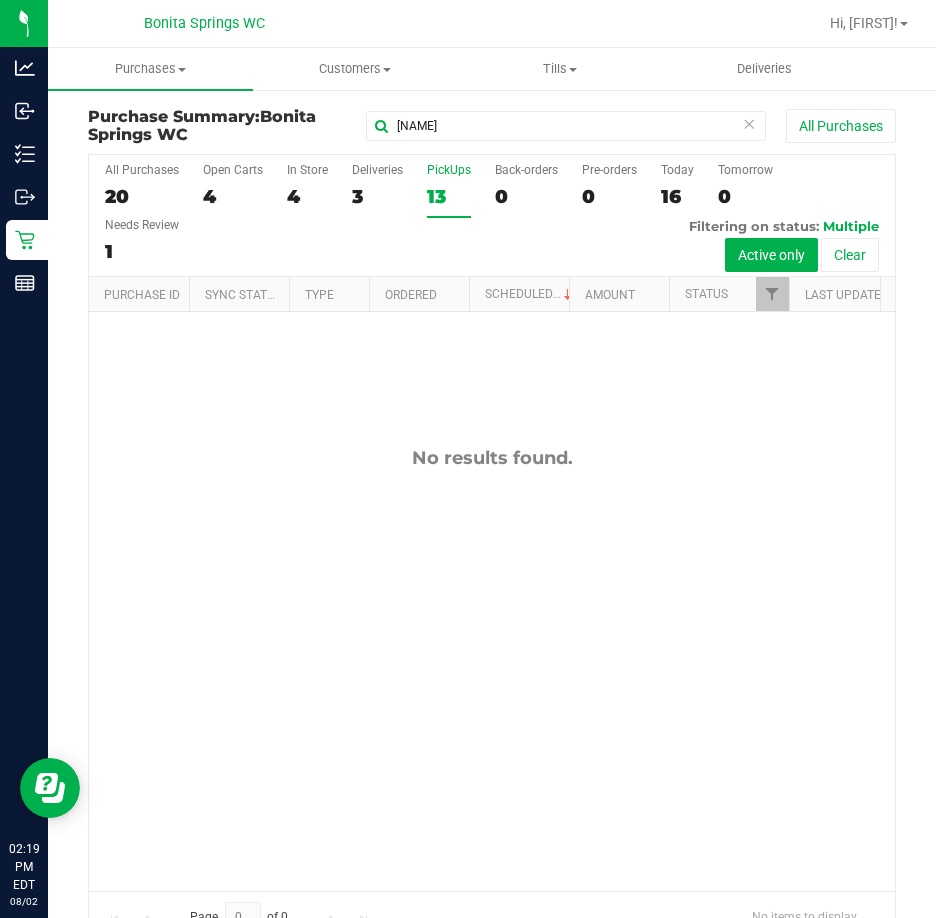 click on "PickUps" at bounding box center (449, 170) 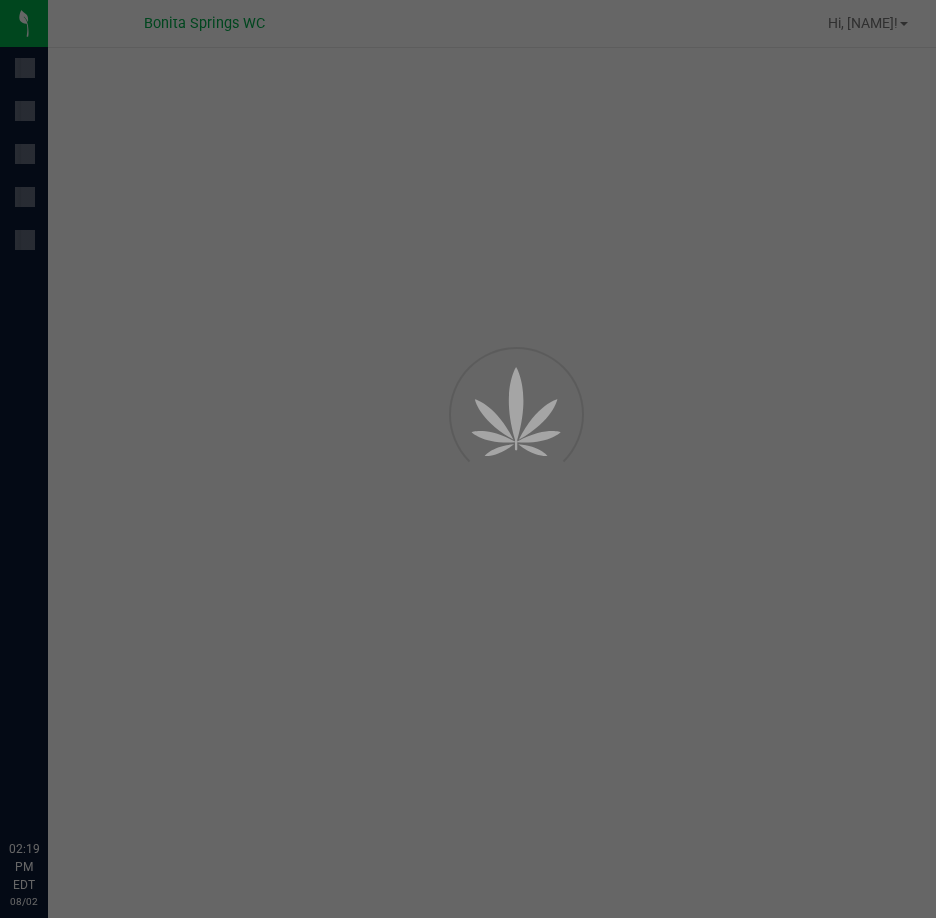 scroll, scrollTop: 0, scrollLeft: 0, axis: both 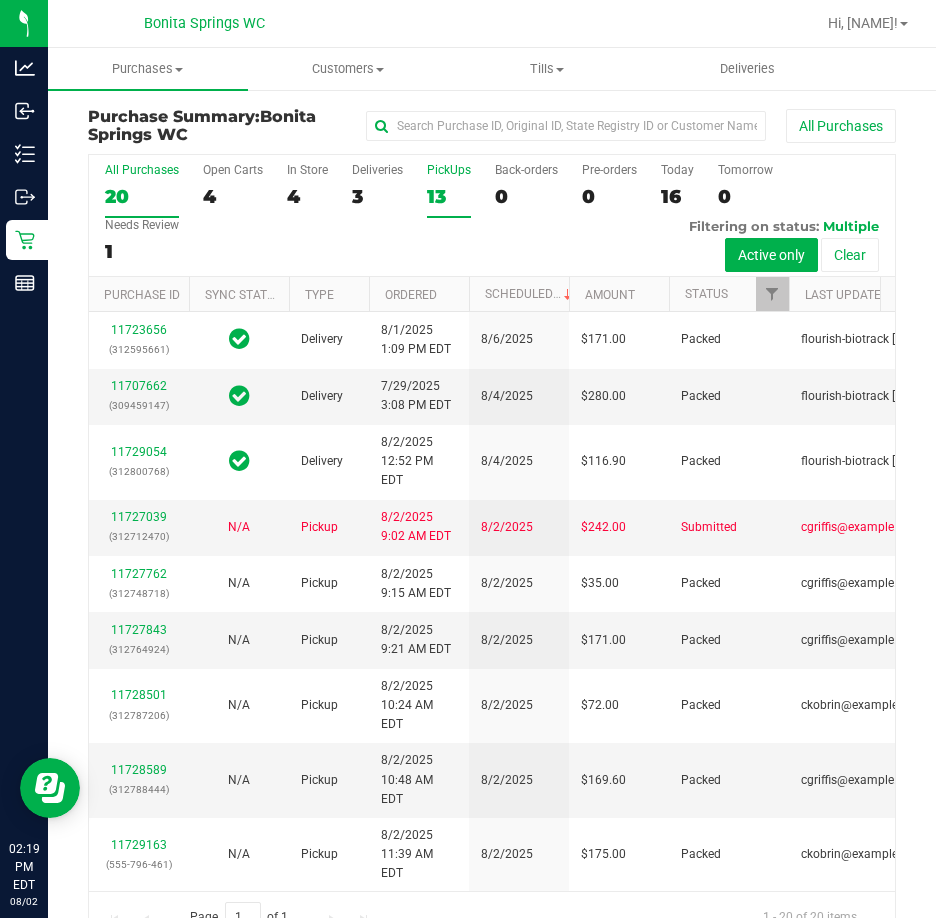 click on "PickUps" at bounding box center (449, 170) 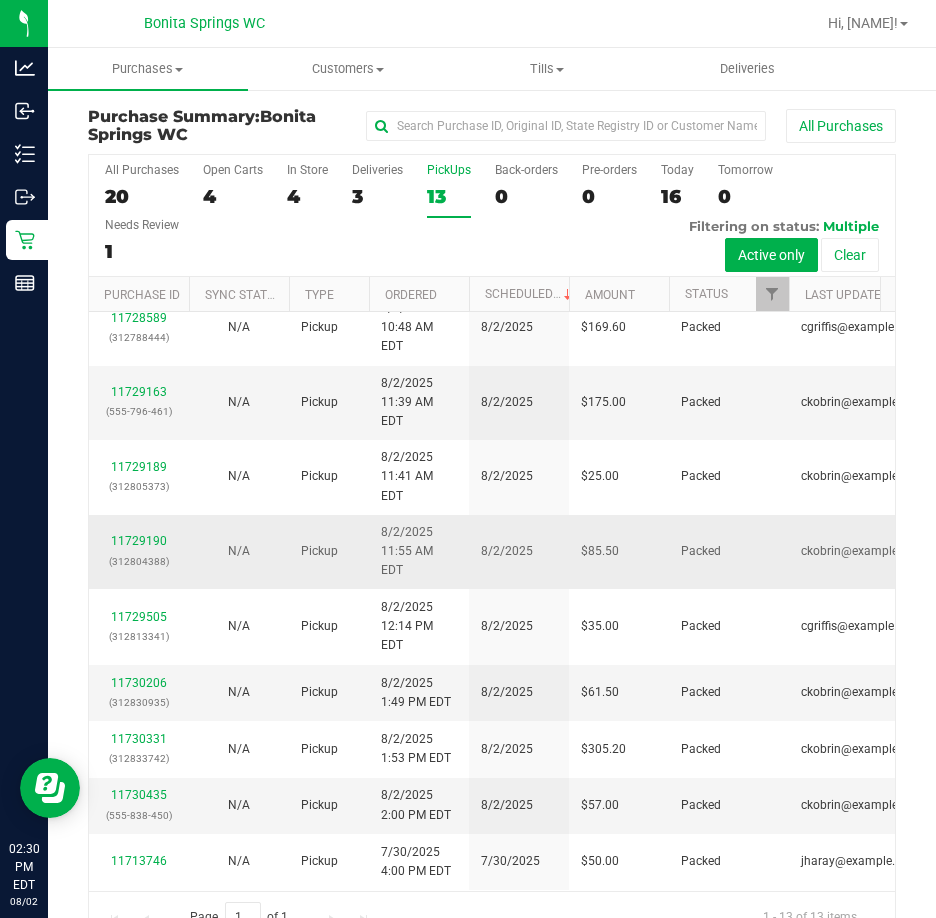 scroll, scrollTop: 500, scrollLeft: 0, axis: vertical 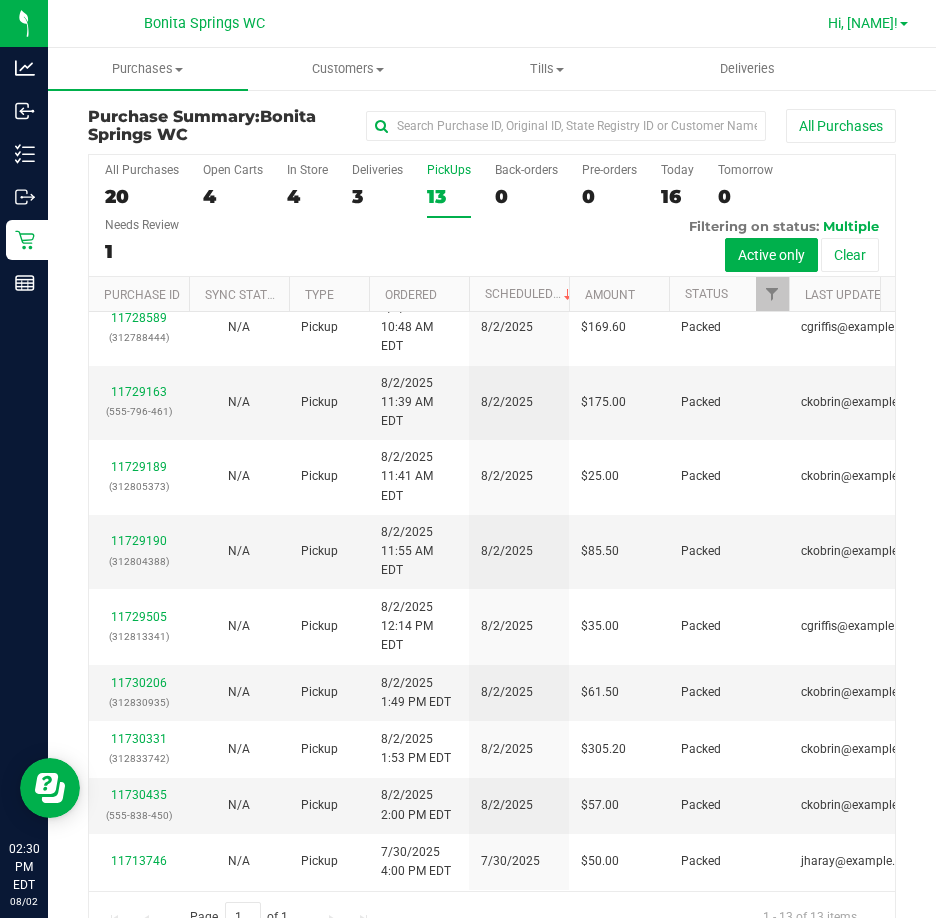 click on "Hi, [FIRST]!" at bounding box center [868, 23] 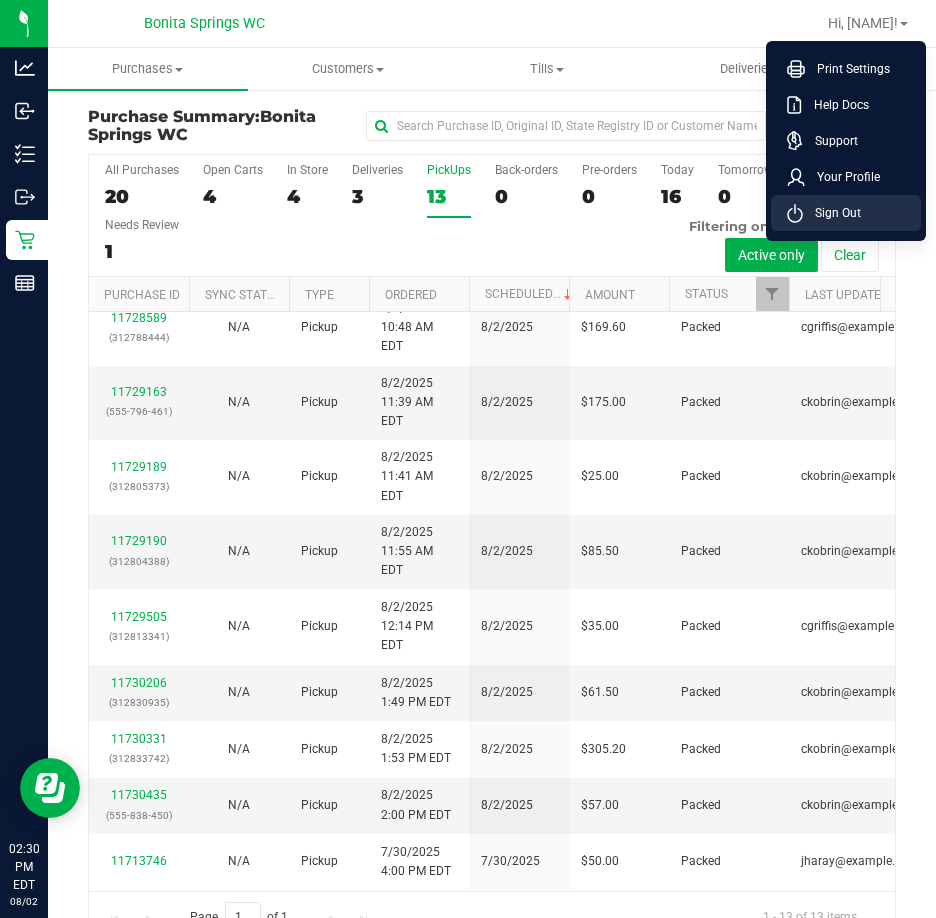 click on "Sign Out" at bounding box center [832, 213] 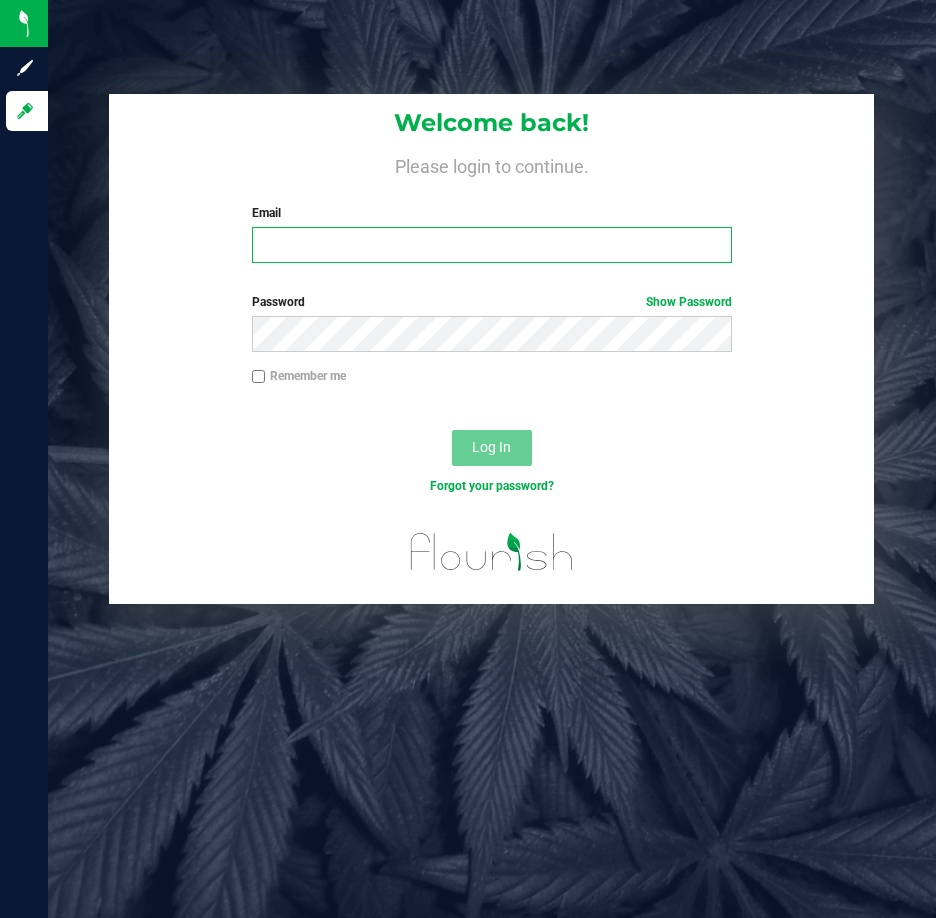 click on "Email" at bounding box center [492, 245] 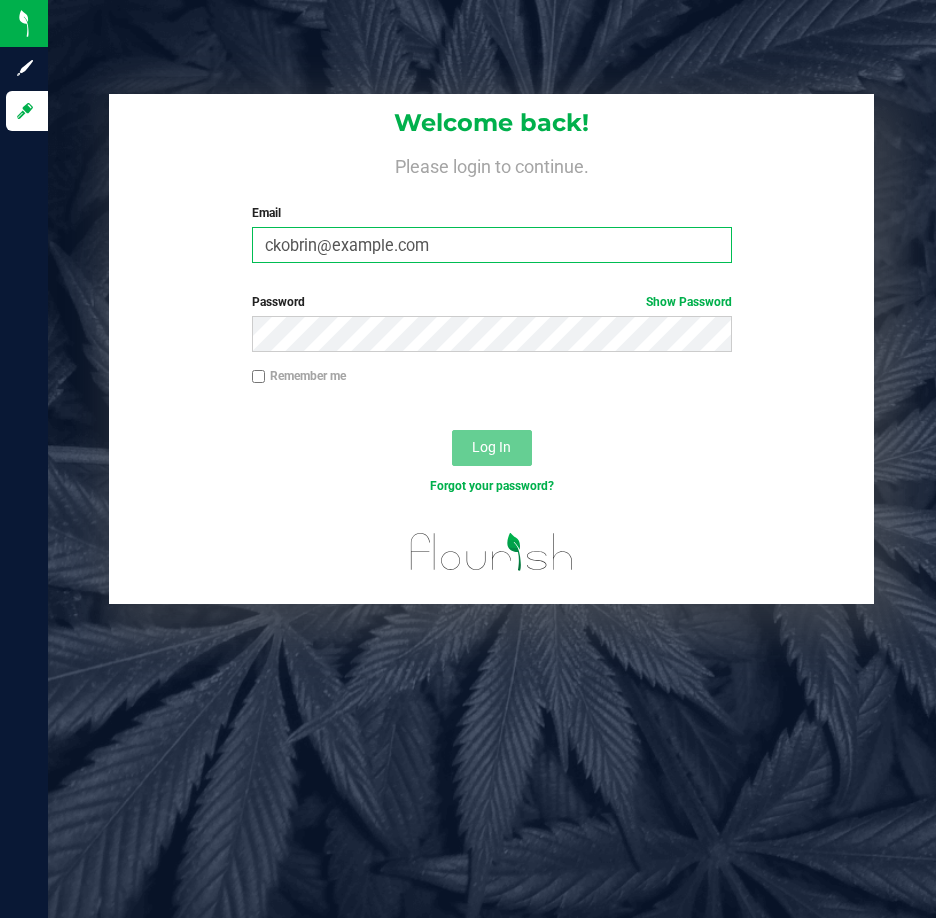 type on "[USERNAME]@example.com" 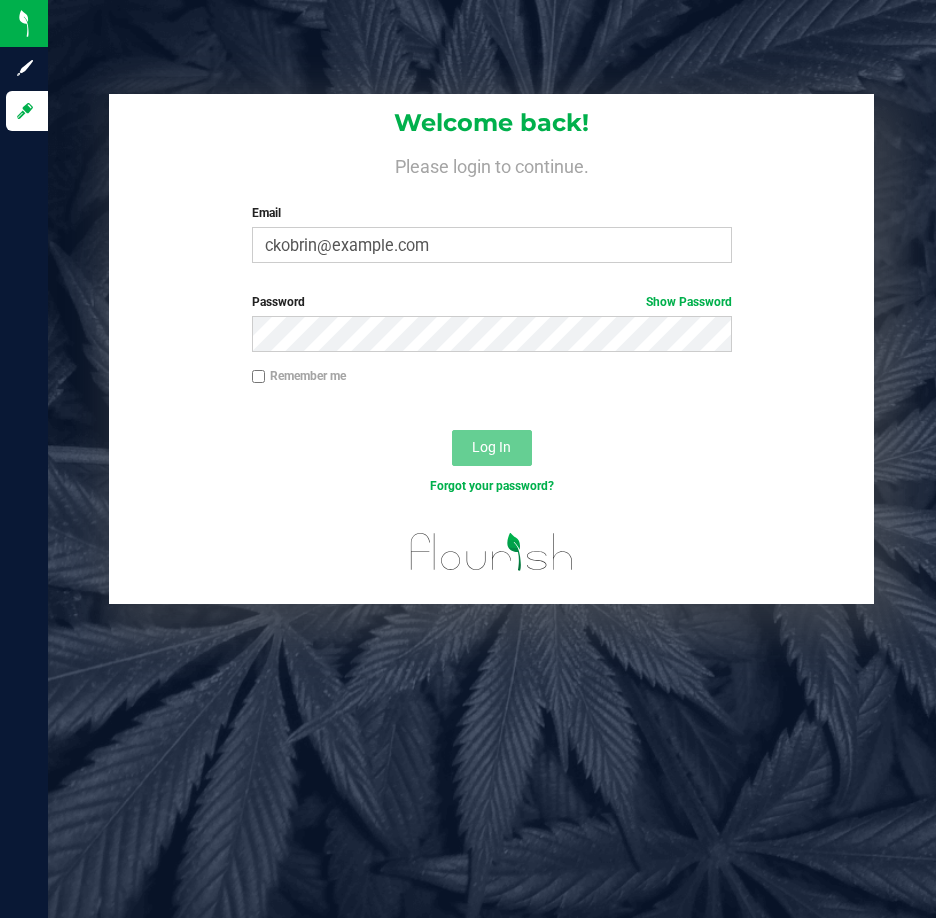 click on "Remember me" at bounding box center (299, 376) 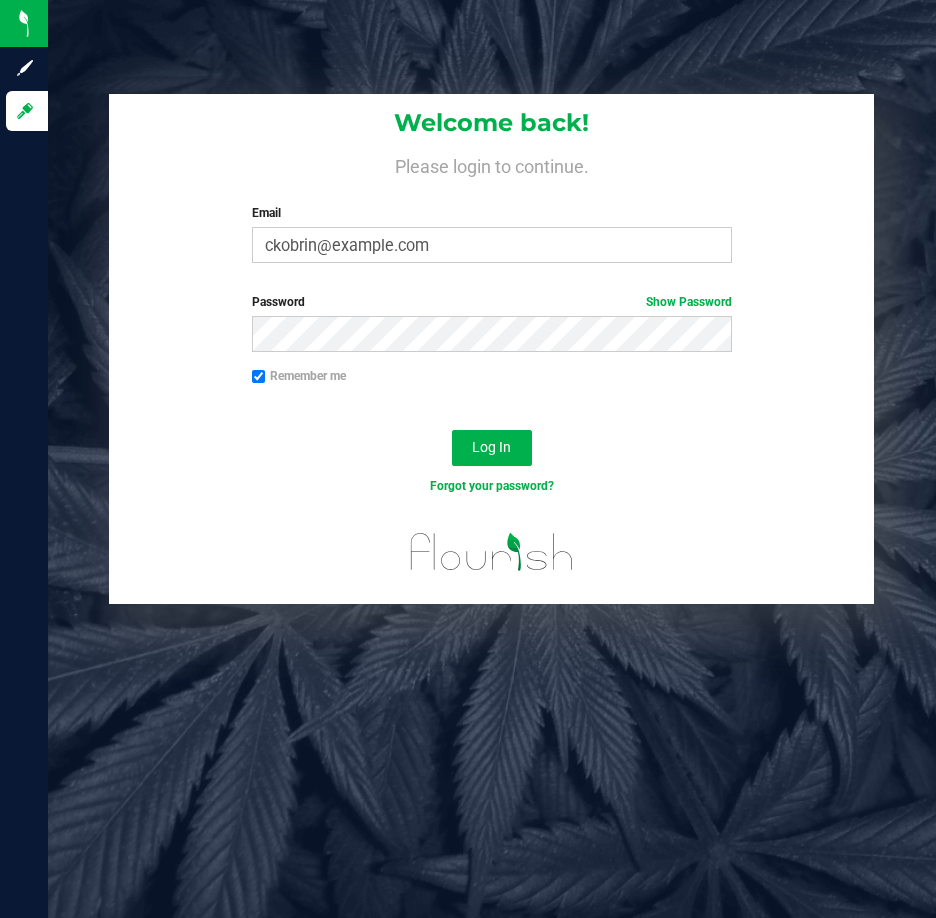 click on "Remember me" at bounding box center (259, 377) 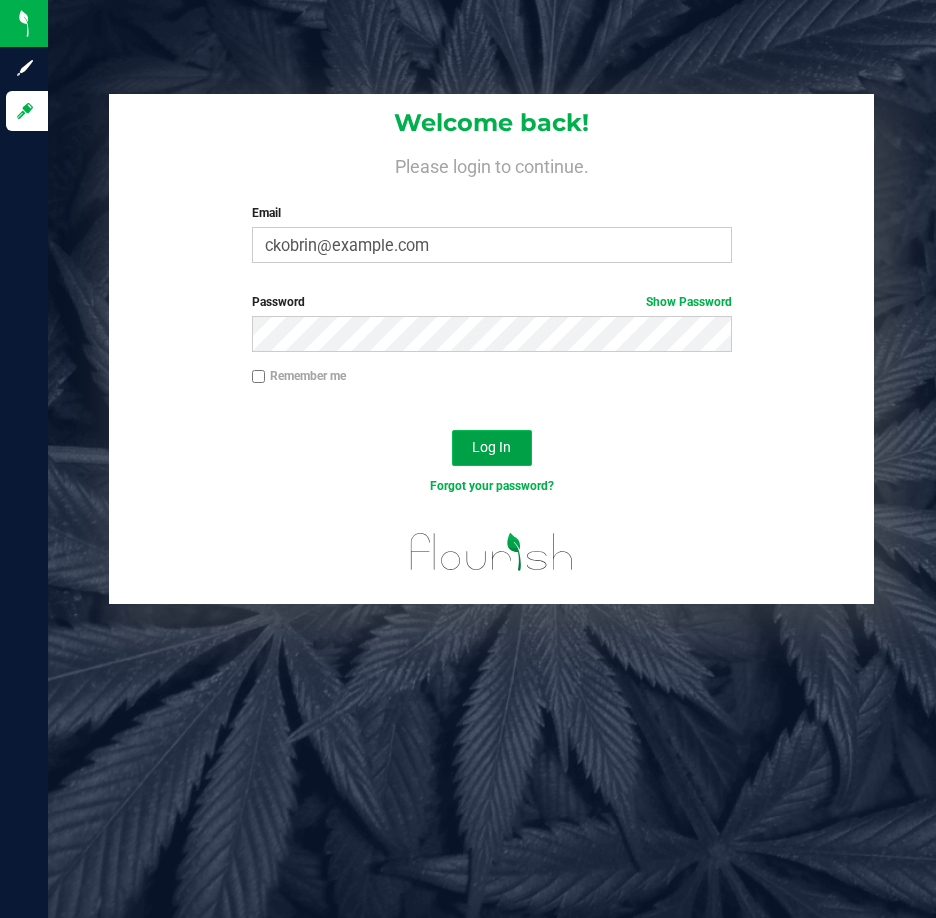 click on "Log In" at bounding box center [491, 447] 